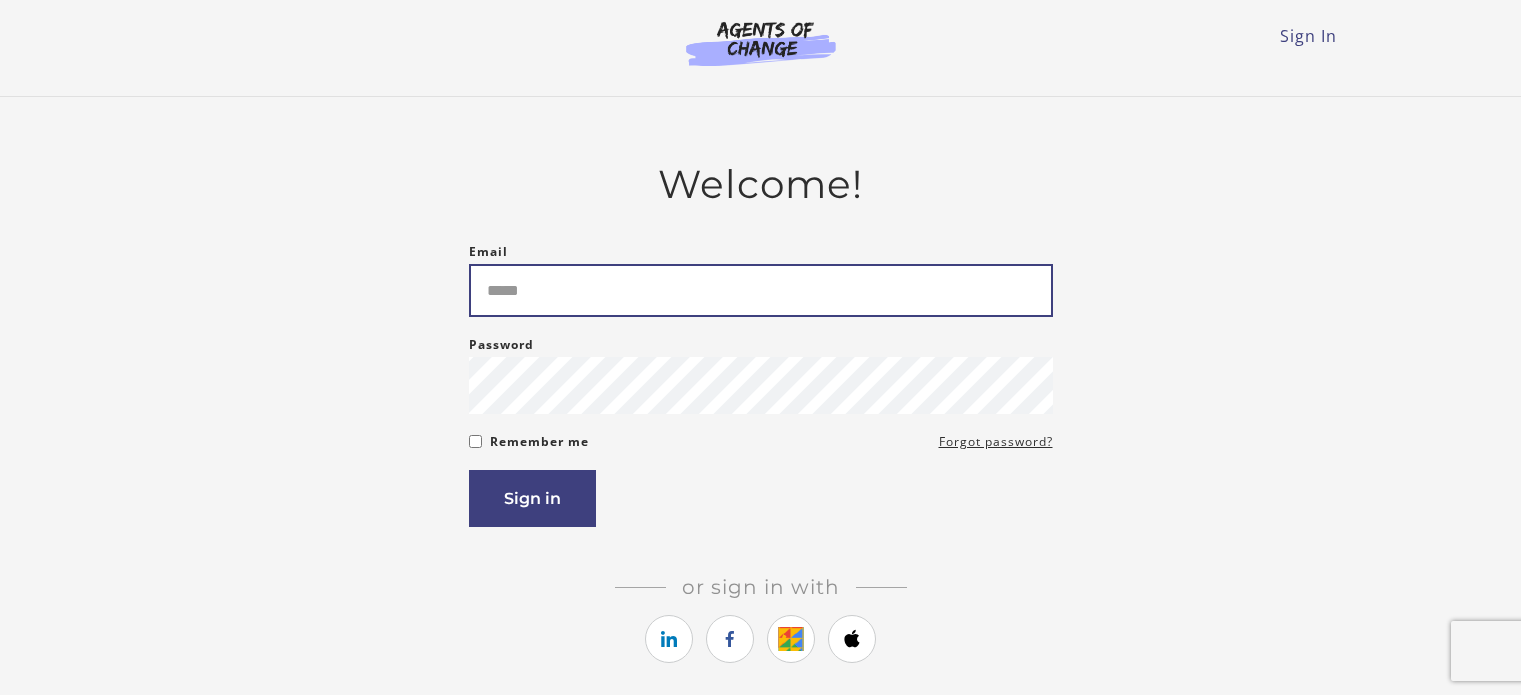 scroll, scrollTop: 0, scrollLeft: 0, axis: both 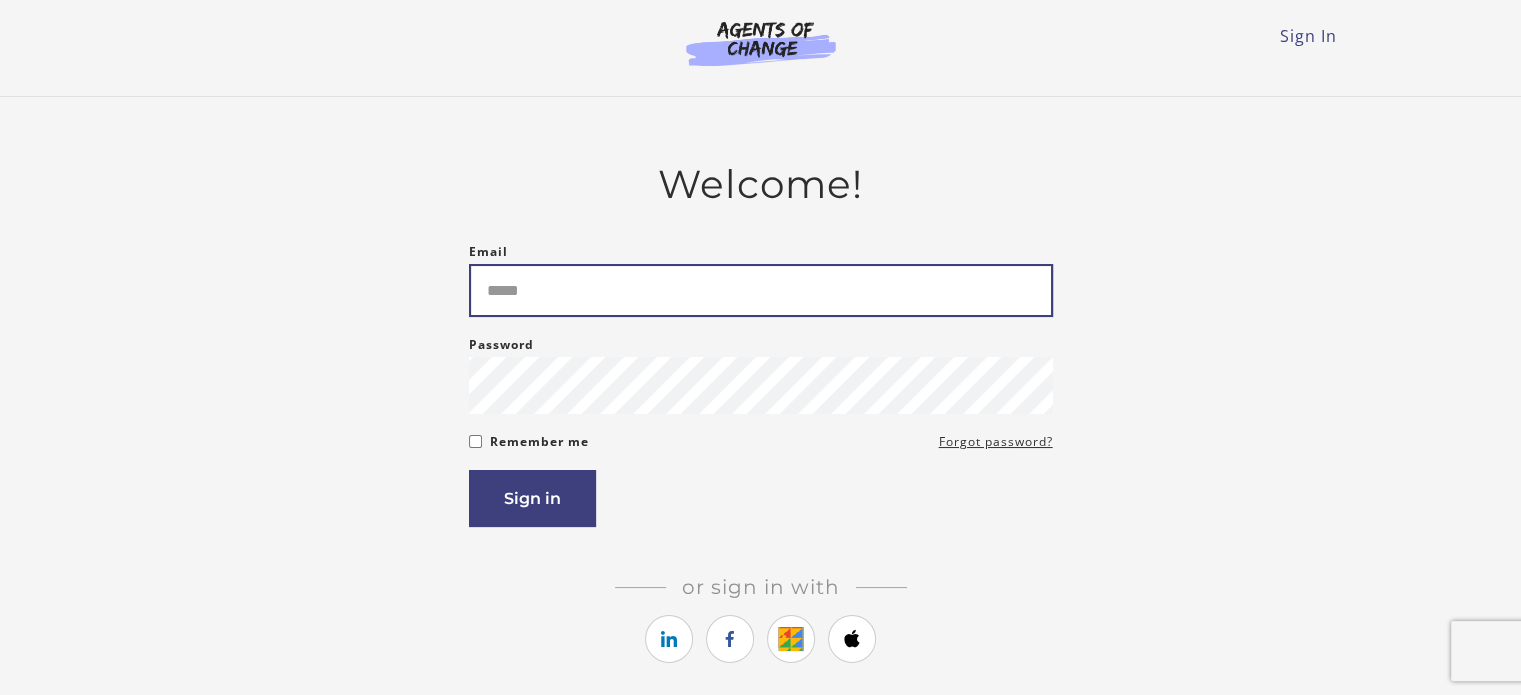 click on "Email" at bounding box center [761, 290] 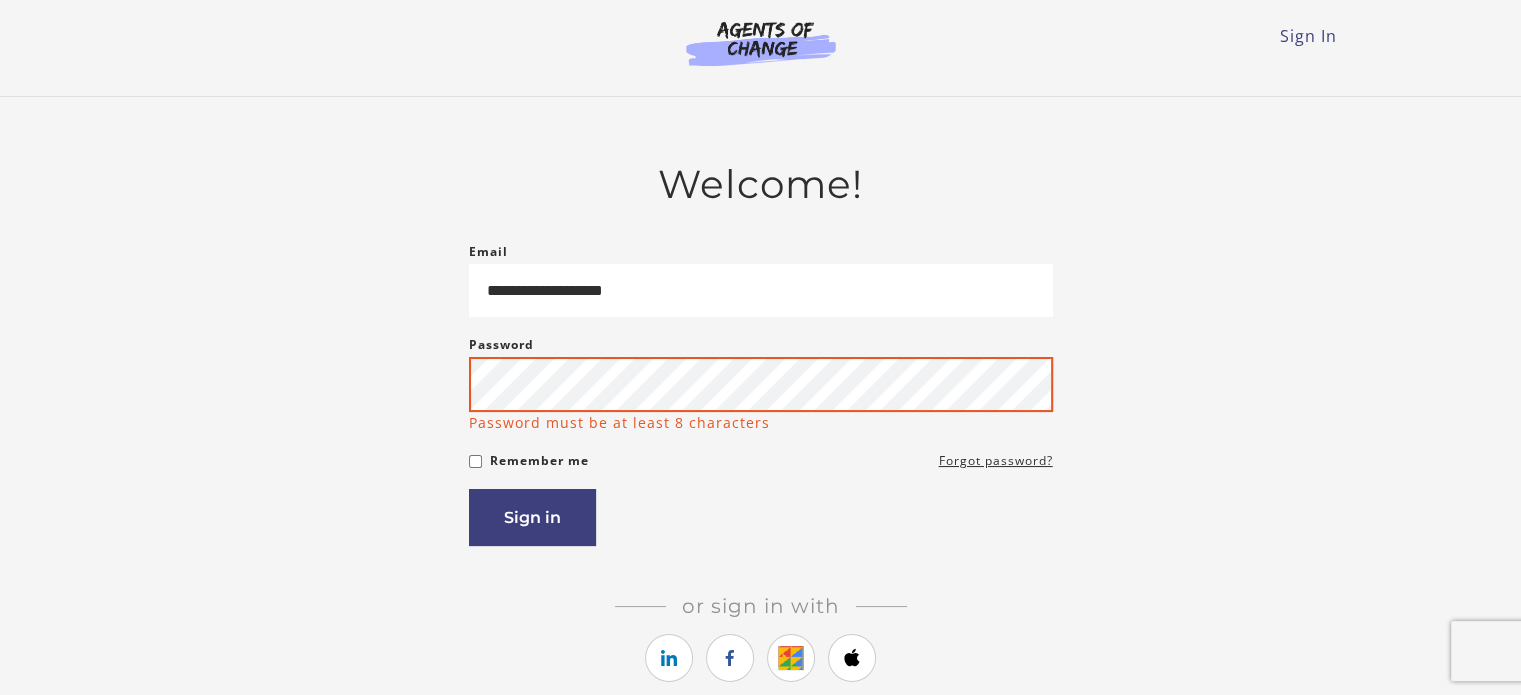 click on "Sign in" at bounding box center [532, 517] 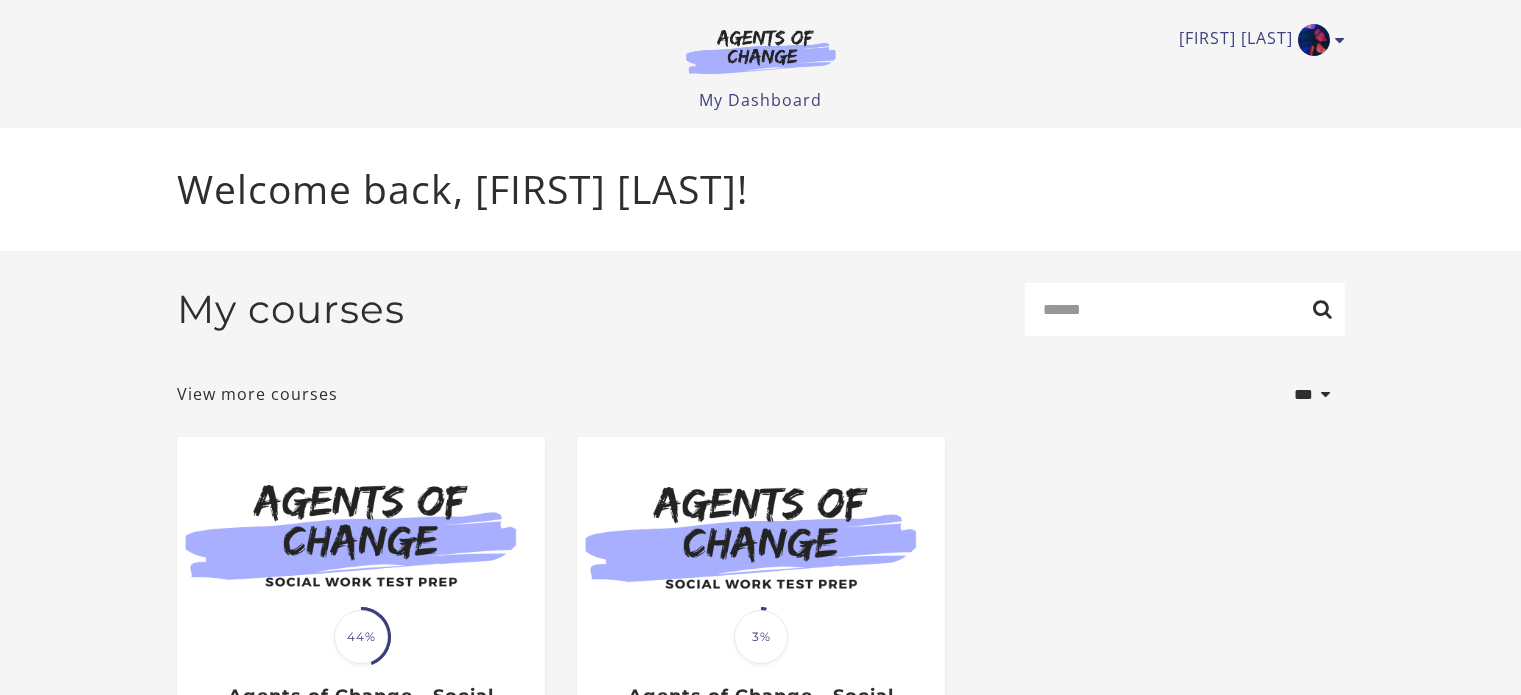 scroll, scrollTop: 0, scrollLeft: 0, axis: both 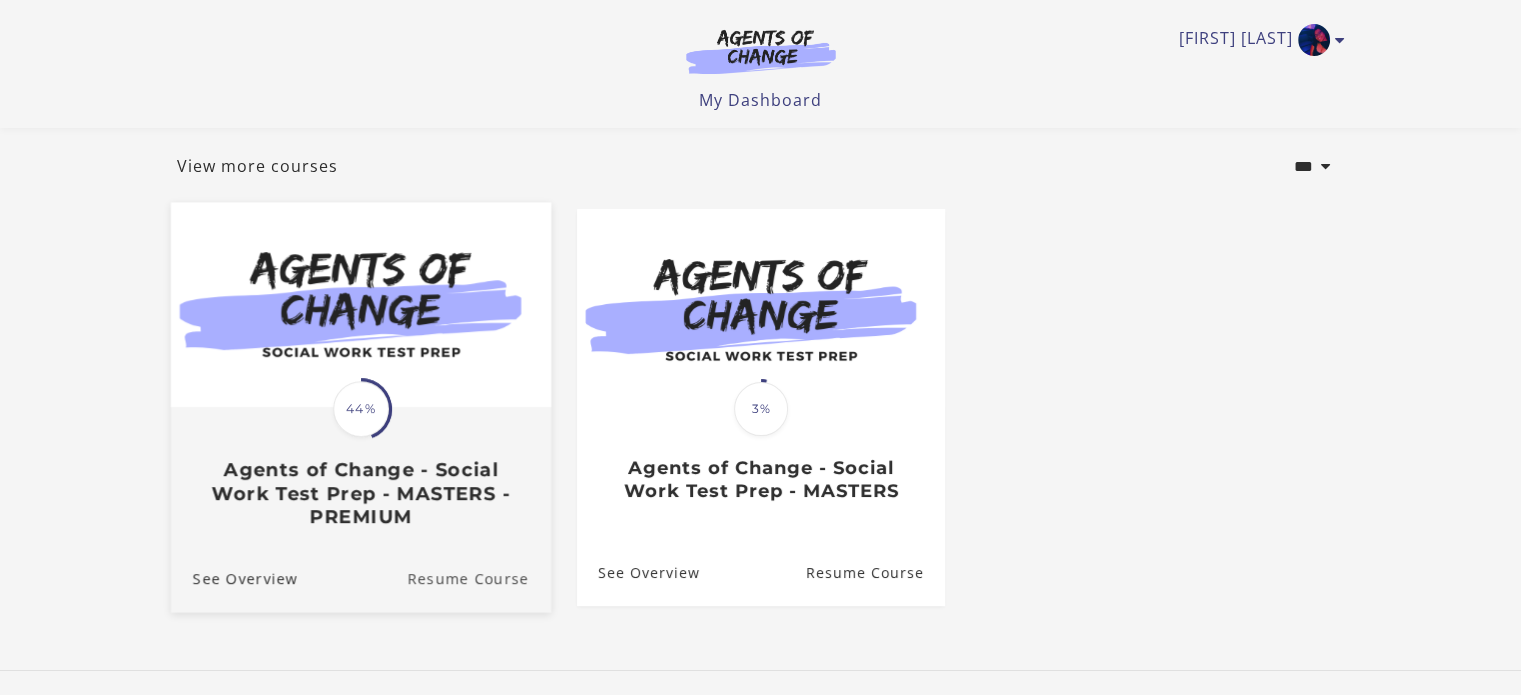click on "Resume Course" at bounding box center (479, 578) 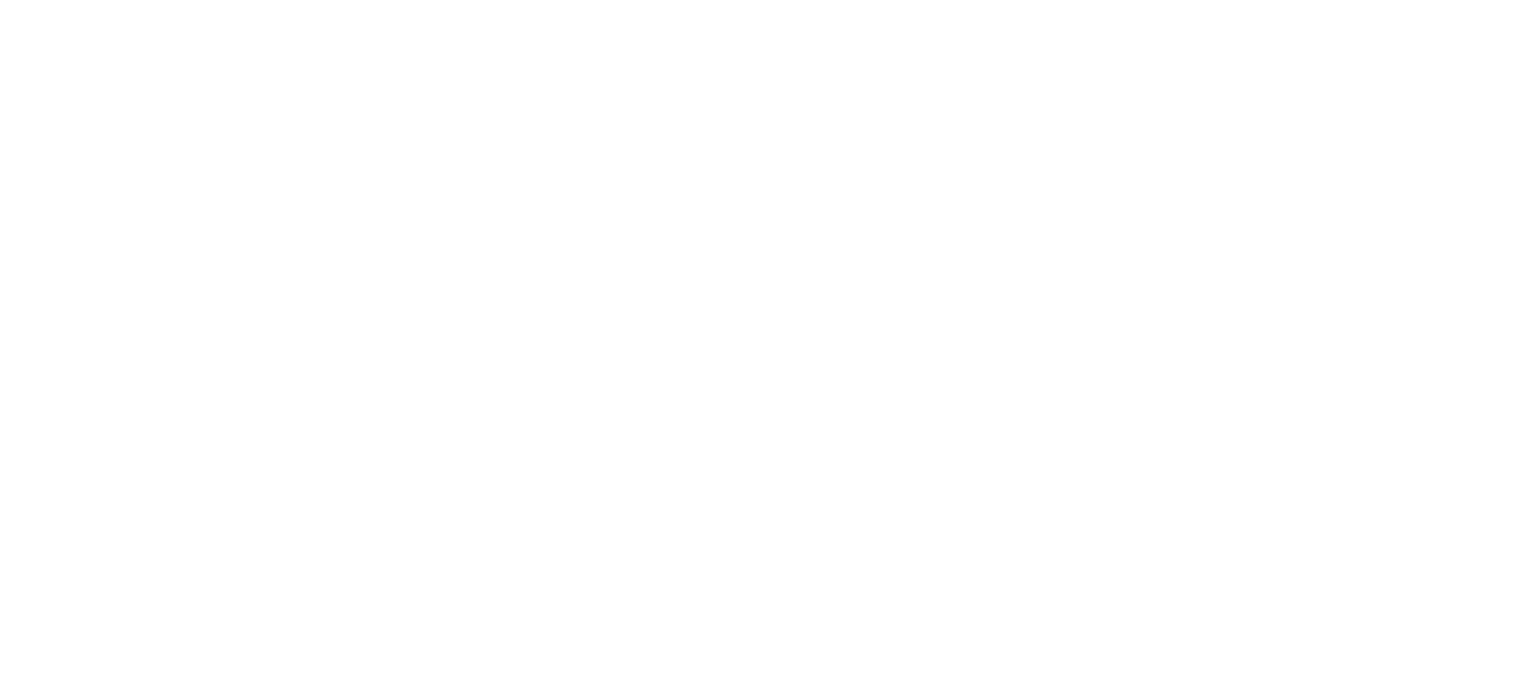 scroll, scrollTop: 0, scrollLeft: 0, axis: both 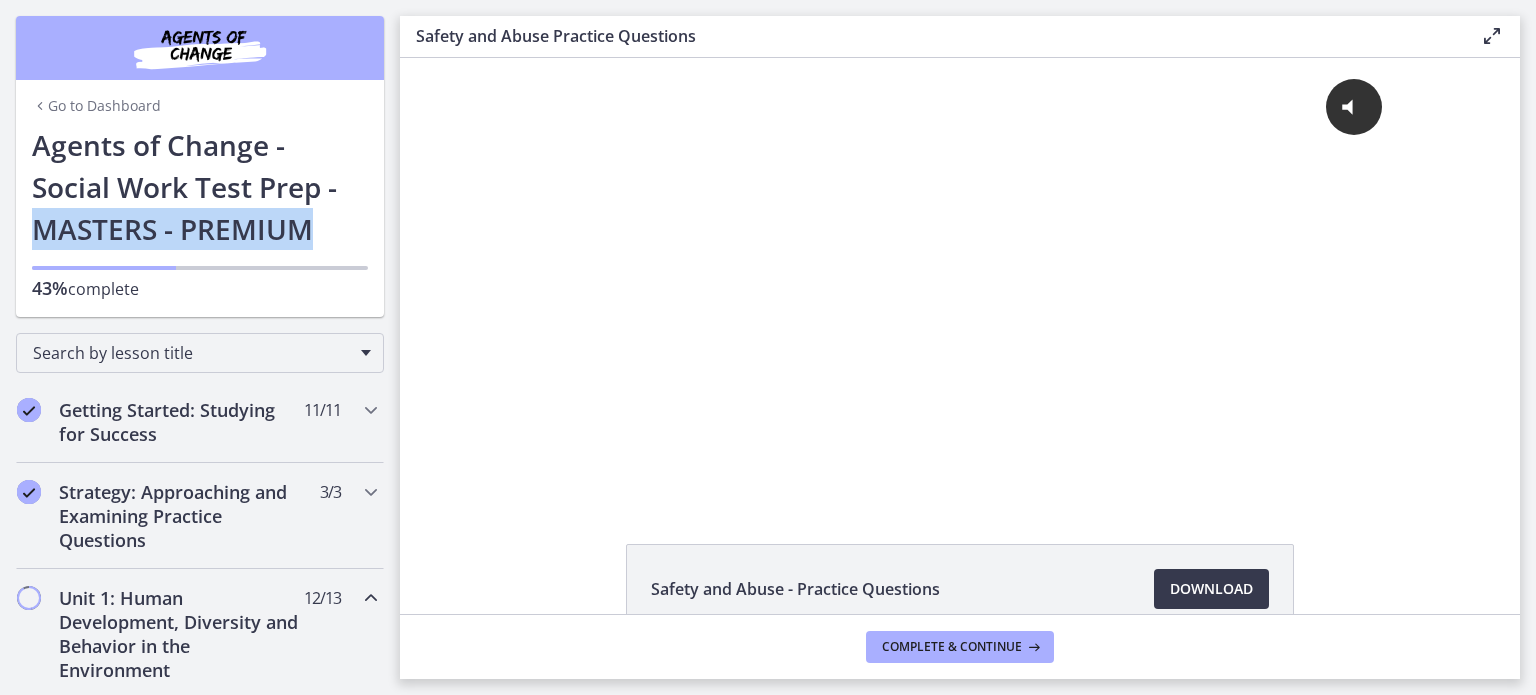 drag, startPoint x: 384, startPoint y: 167, endPoint x: 387, endPoint y: 217, distance: 50.08992 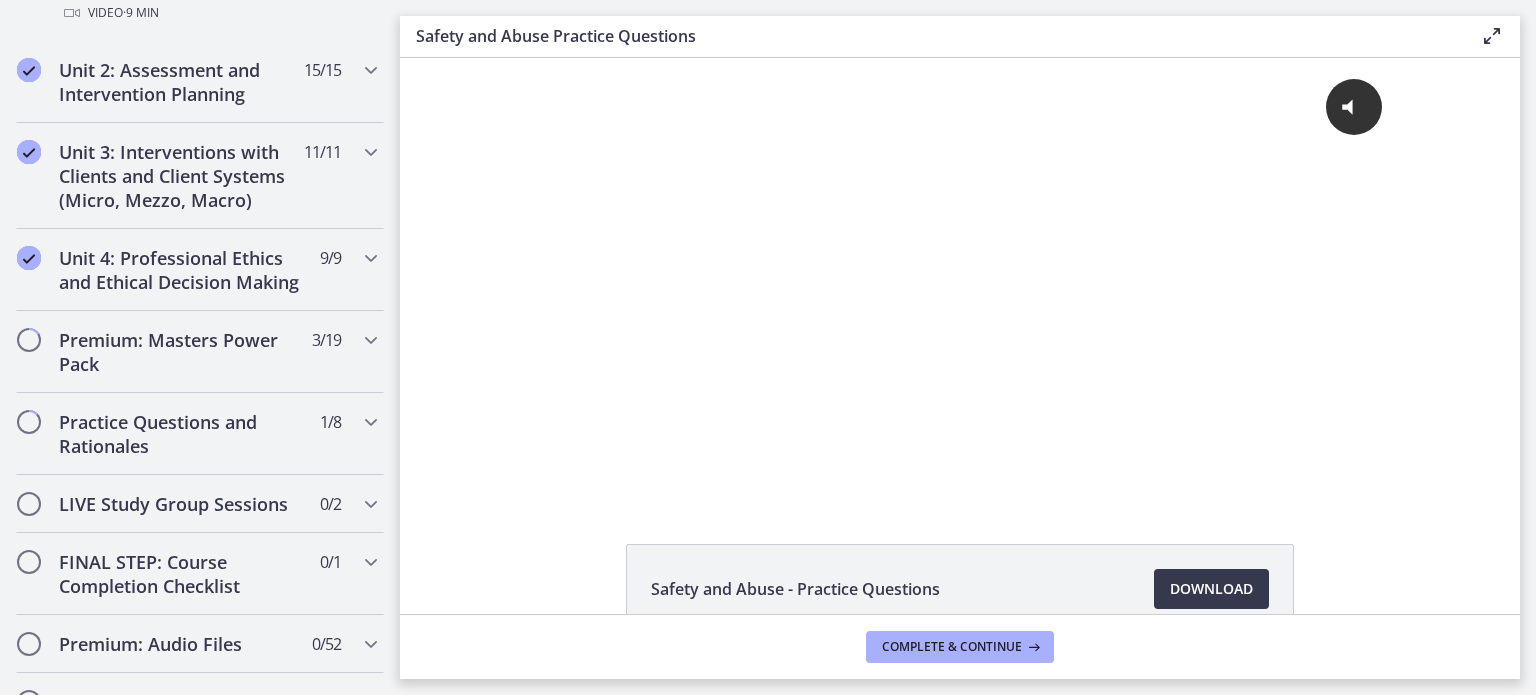 scroll, scrollTop: 1854, scrollLeft: 0, axis: vertical 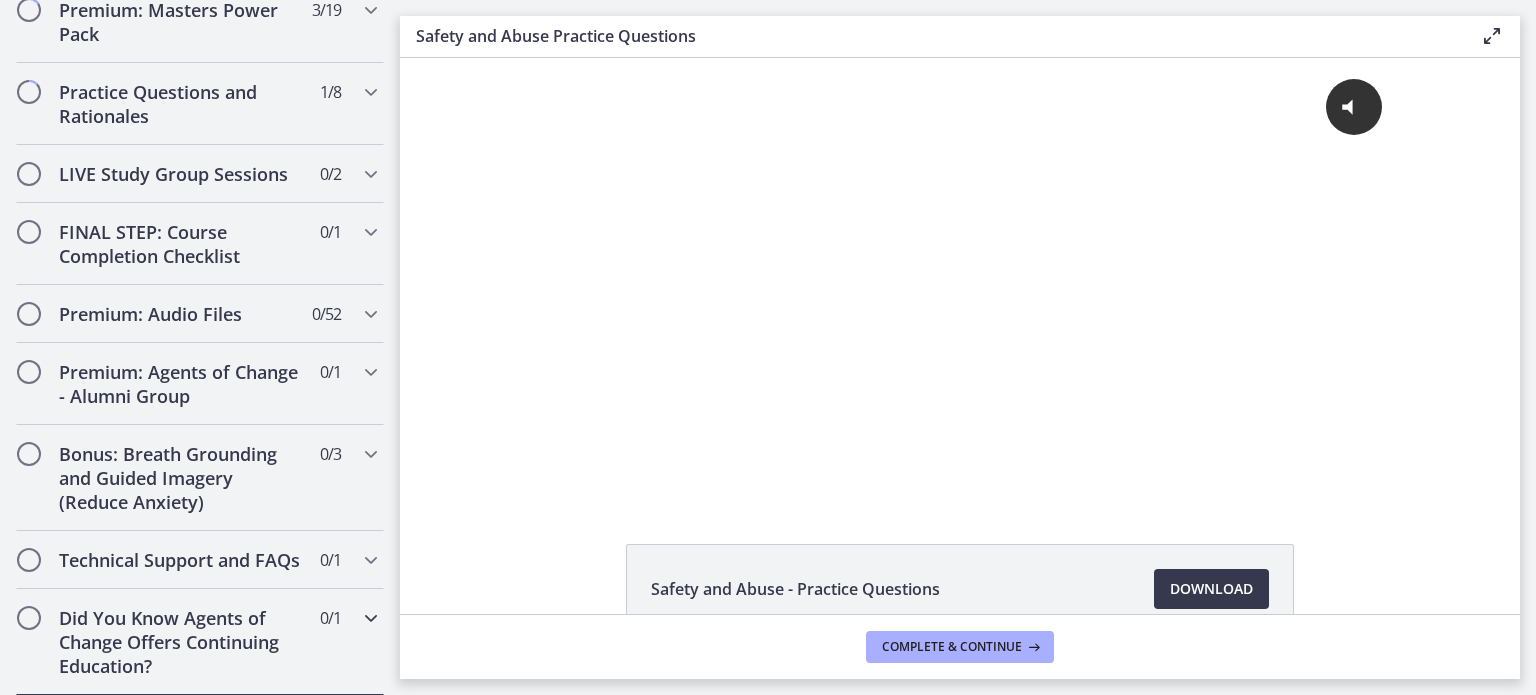 click on "Did You Know Agents of Change Offers Continuing Education?
0  /  1
Completed" at bounding box center [200, 642] 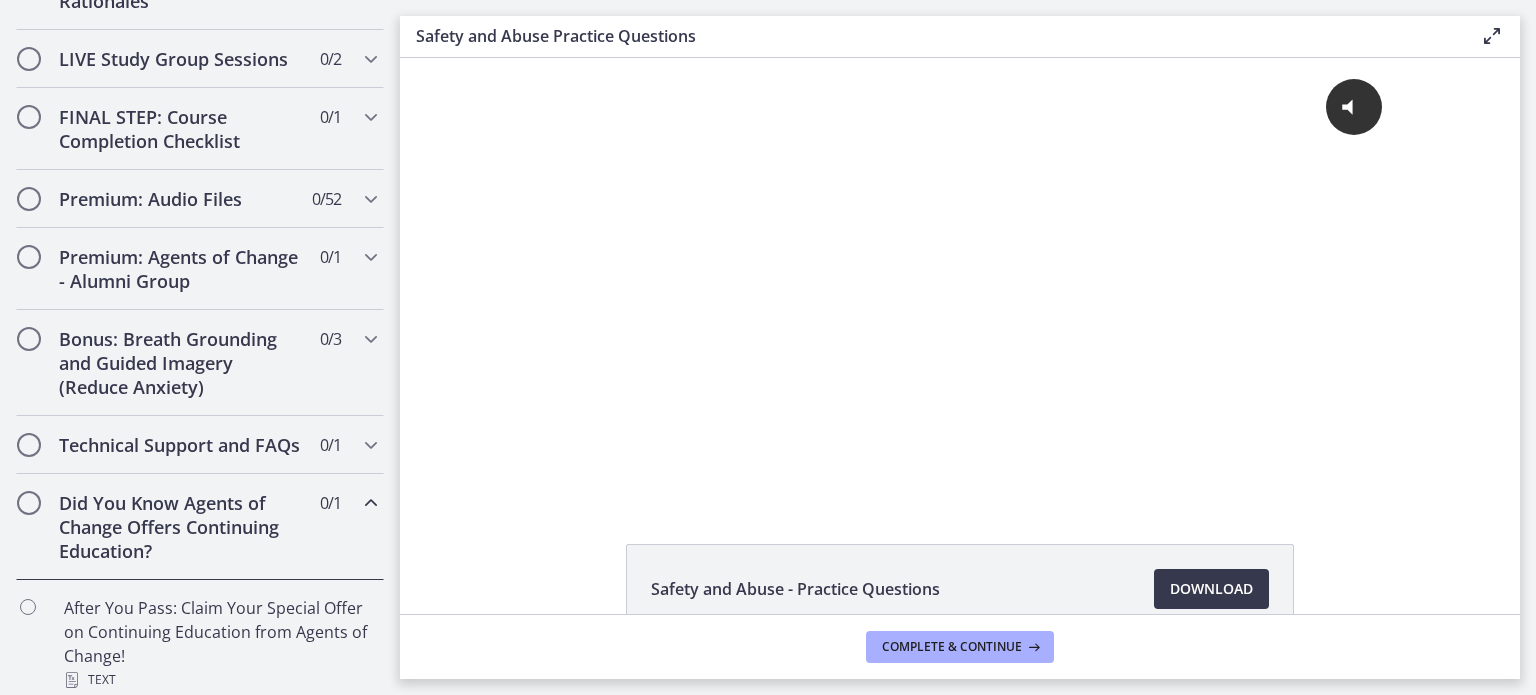 scroll, scrollTop: 1029, scrollLeft: 0, axis: vertical 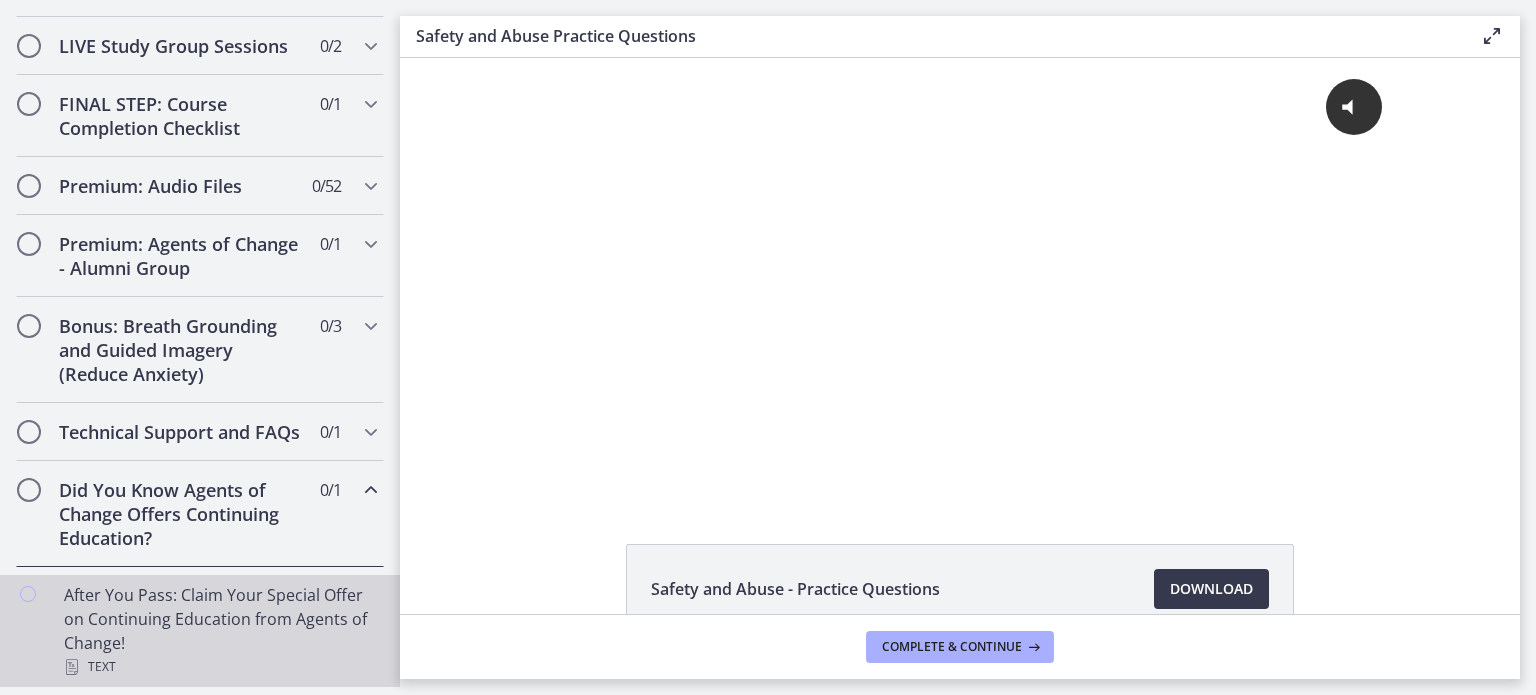 click on "After You Pass: Claim Your Special Offer on Continuing Education from Agents of Change!
Text" at bounding box center (220, 631) 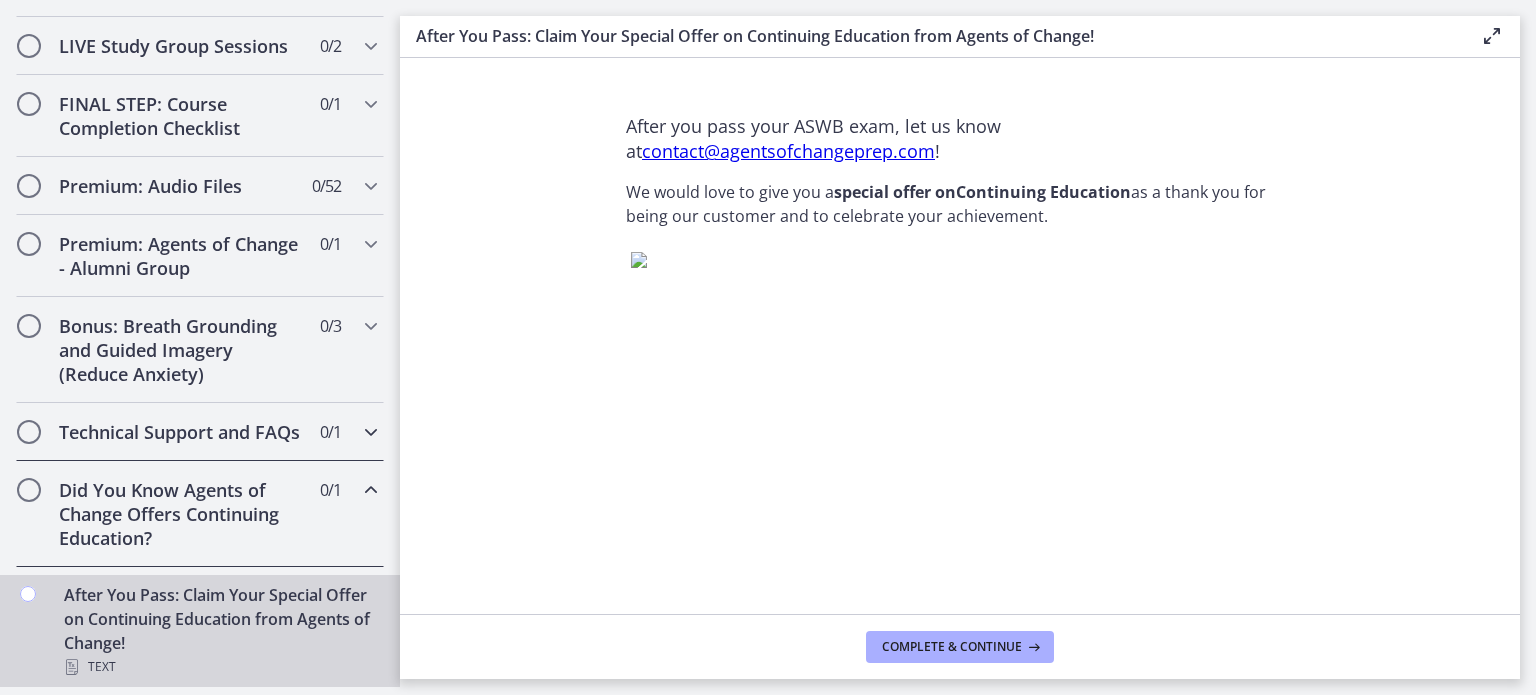 click on "Technical Support and FAQs
0  /  1
Completed" at bounding box center [200, 432] 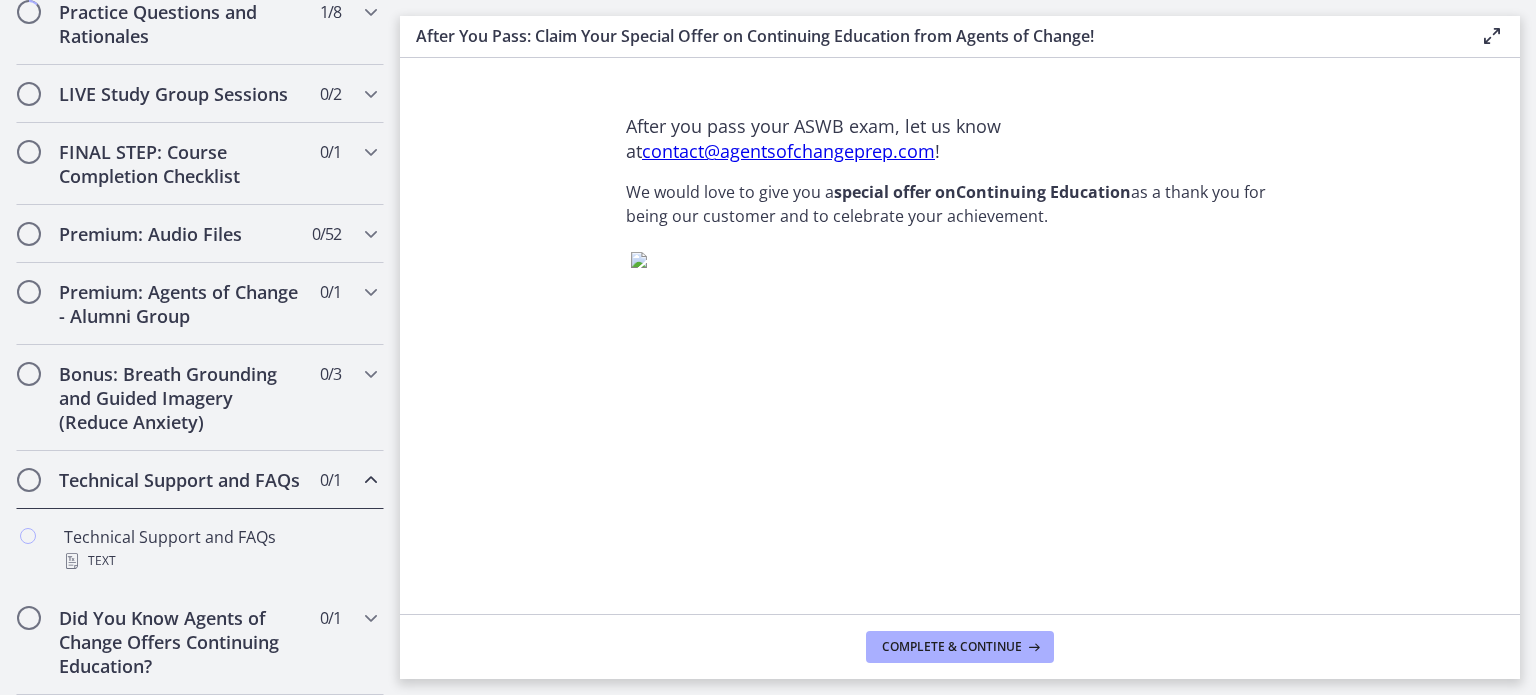 scroll, scrollTop: 1109, scrollLeft: 0, axis: vertical 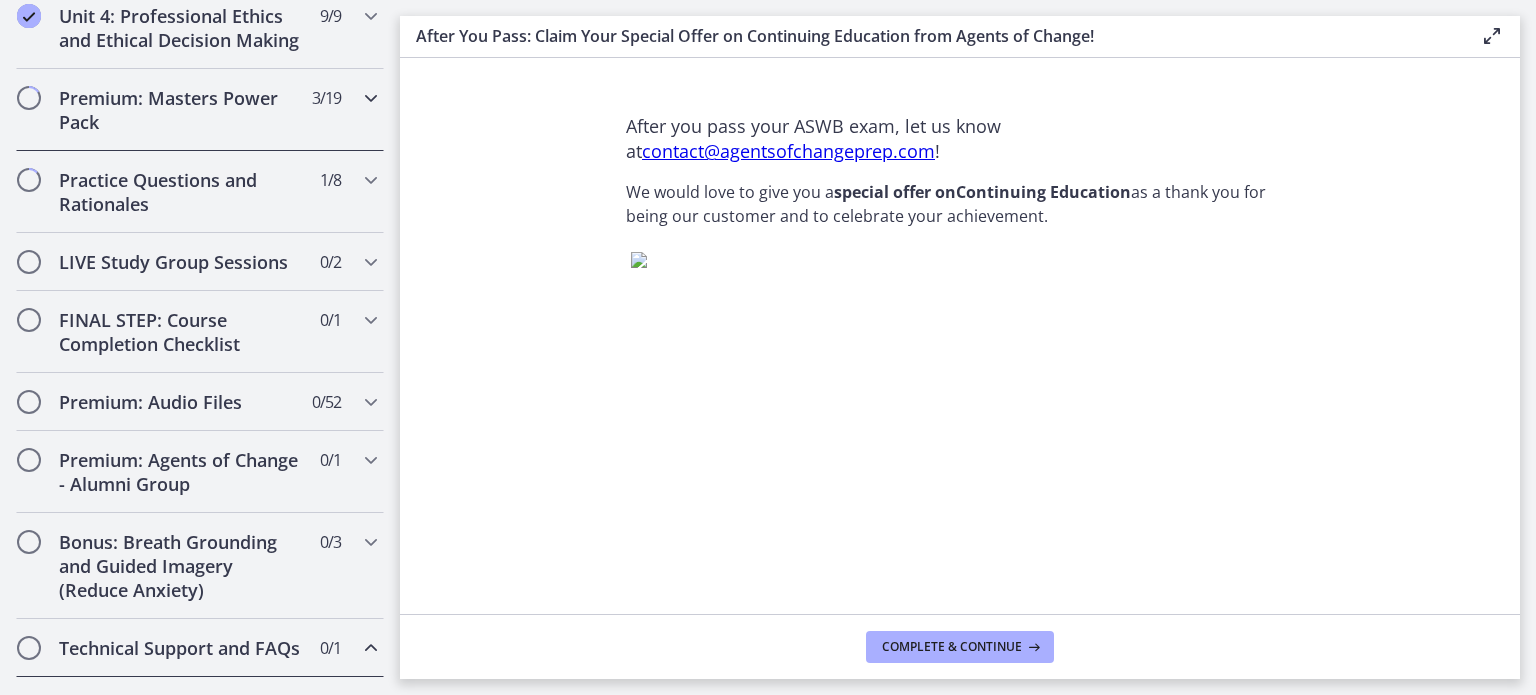 click at bounding box center (371, 98) 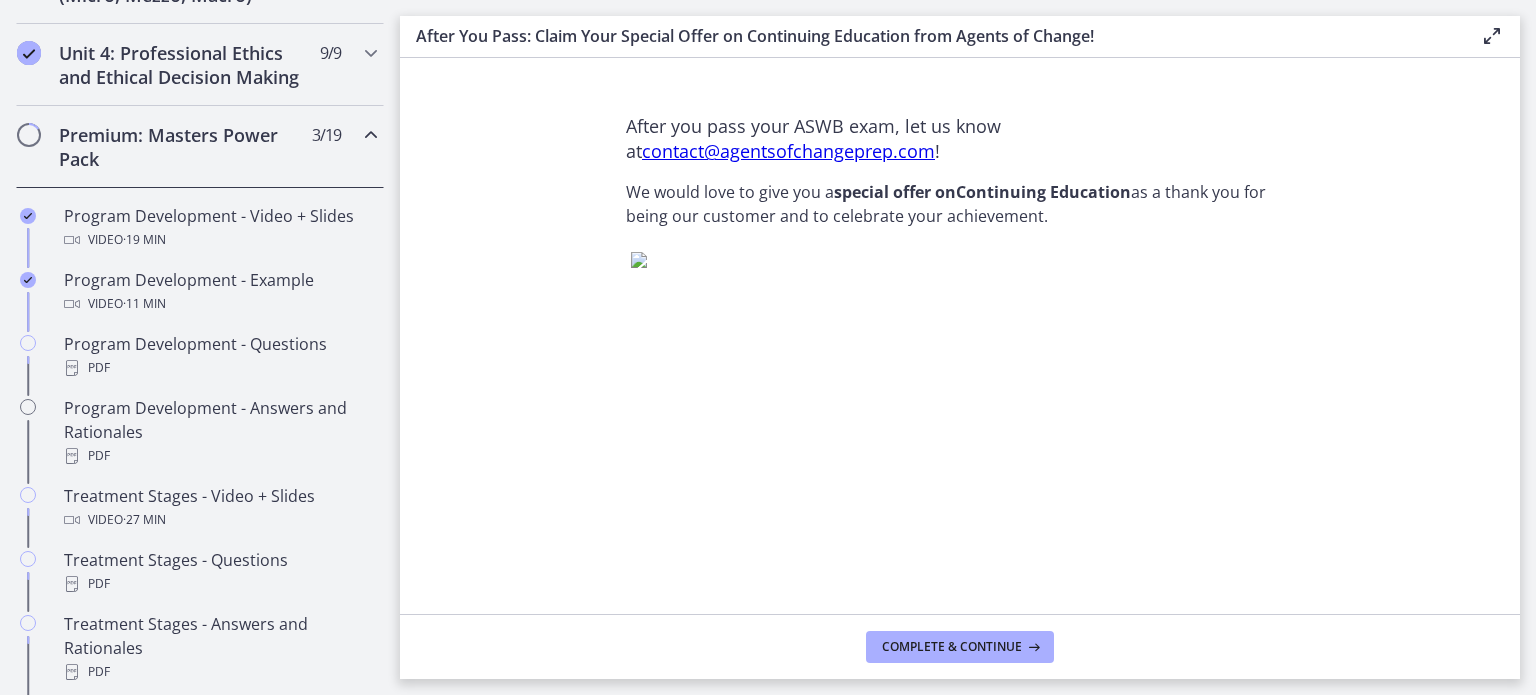 scroll, scrollTop: 871, scrollLeft: 0, axis: vertical 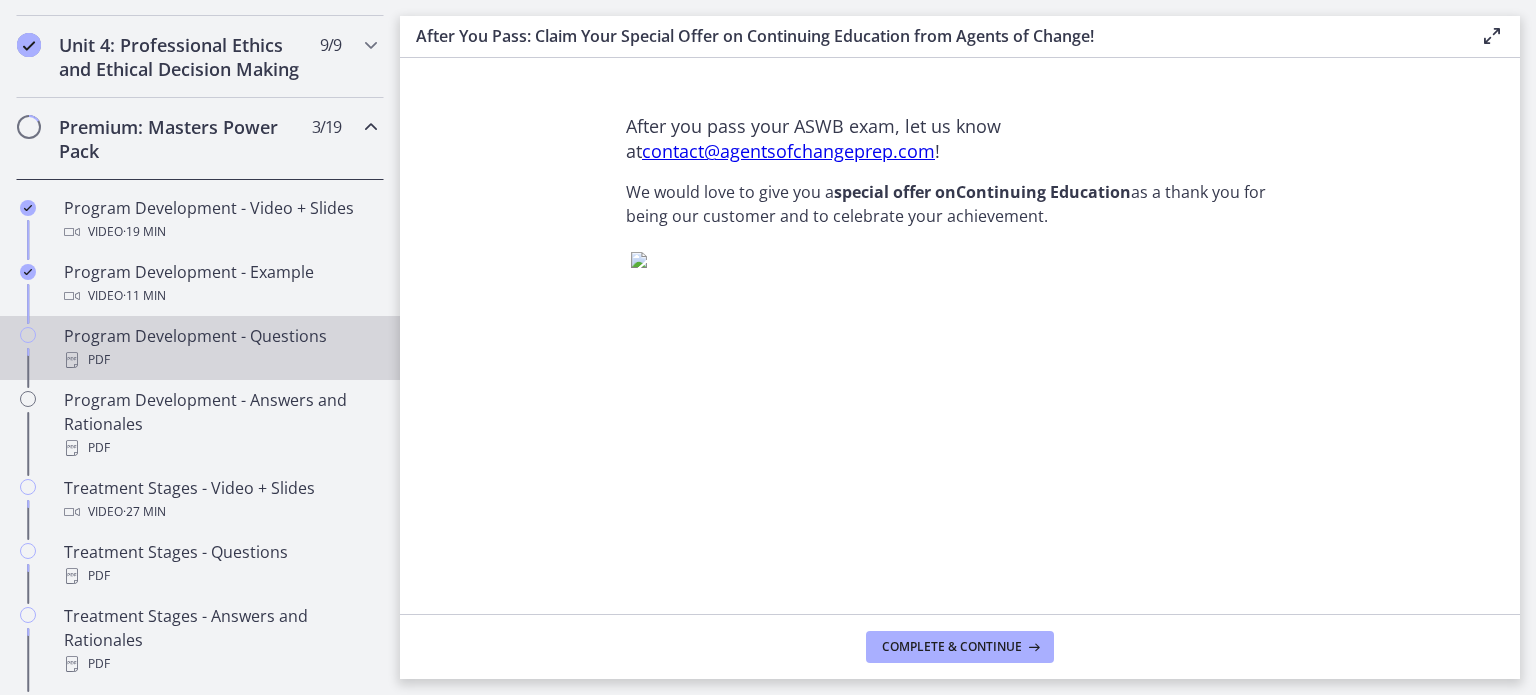 click on "Program Development - Questions
PDF" at bounding box center (220, 348) 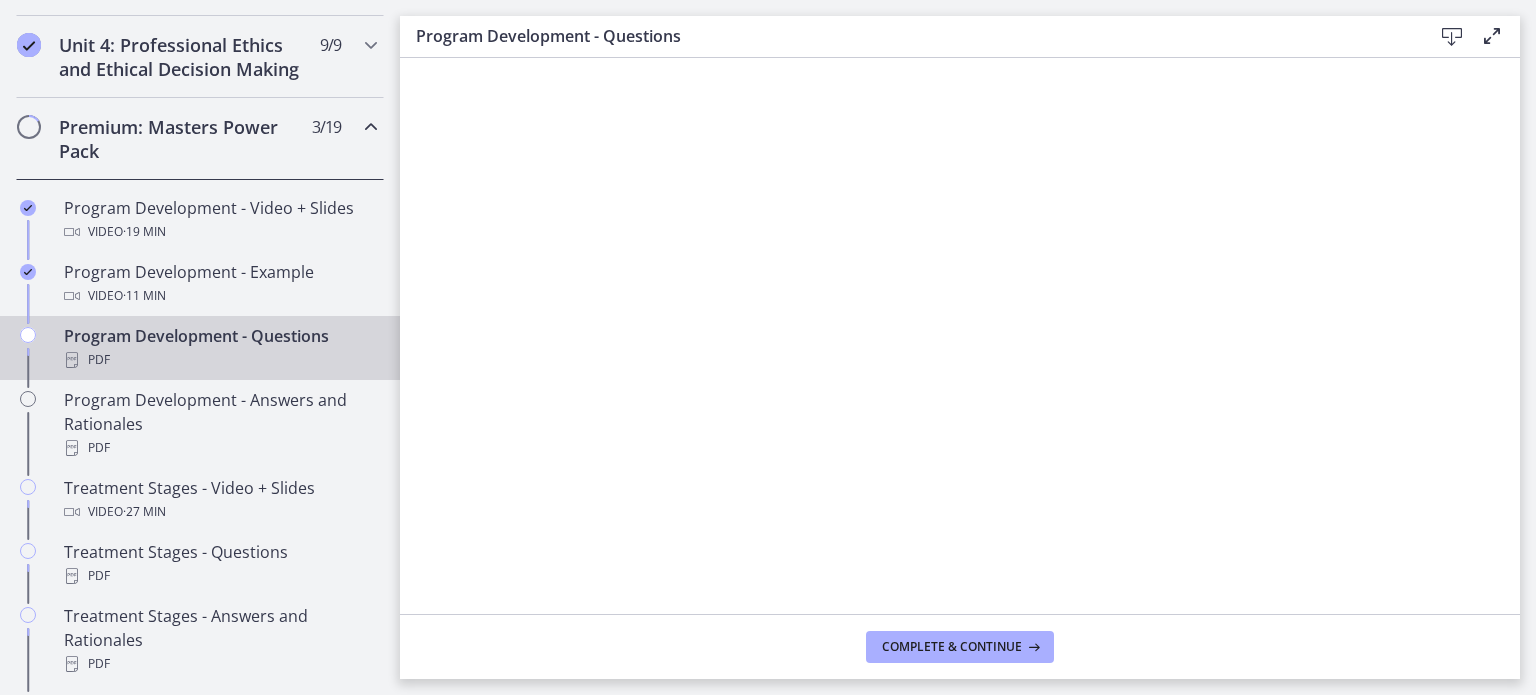 drag, startPoint x: 1520, startPoint y: 152, endPoint x: 1535, endPoint y: 283, distance: 131.85599 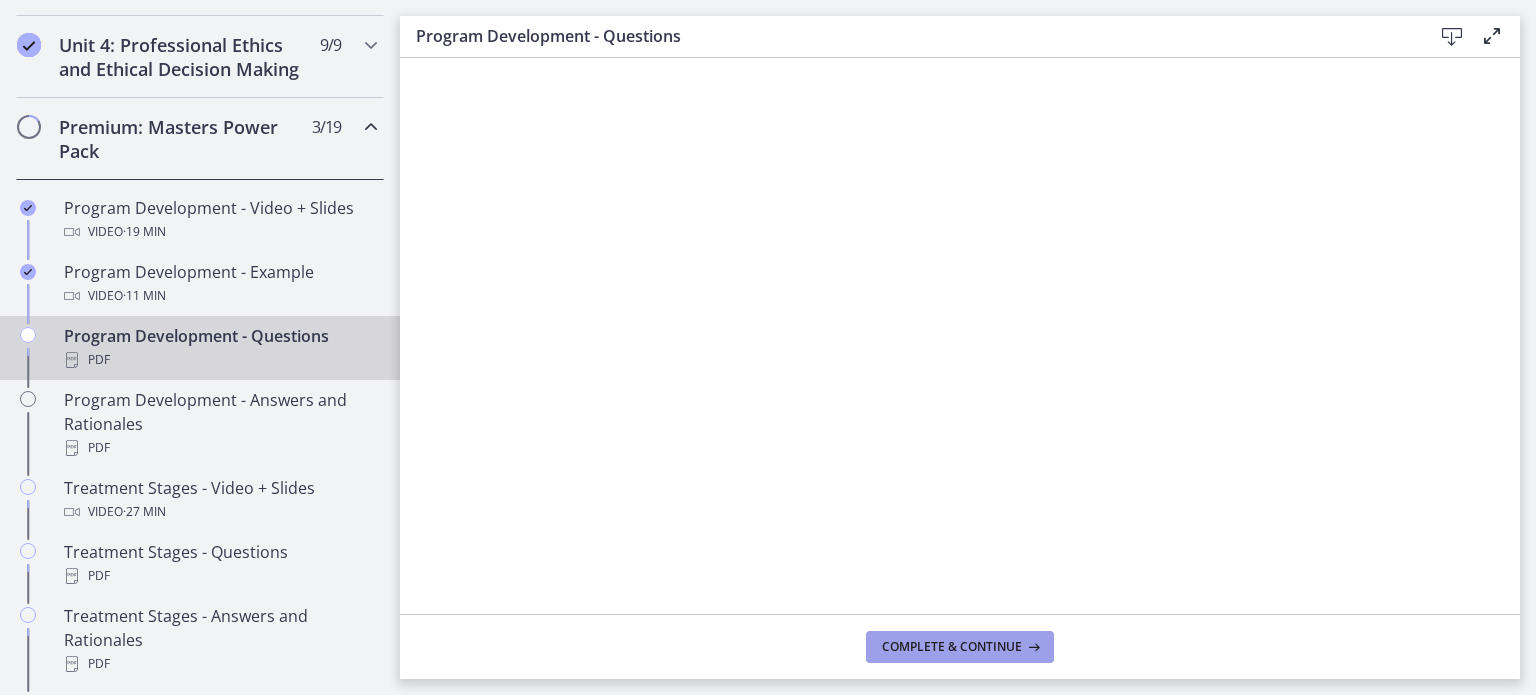 click on "Complete & continue" at bounding box center [952, 647] 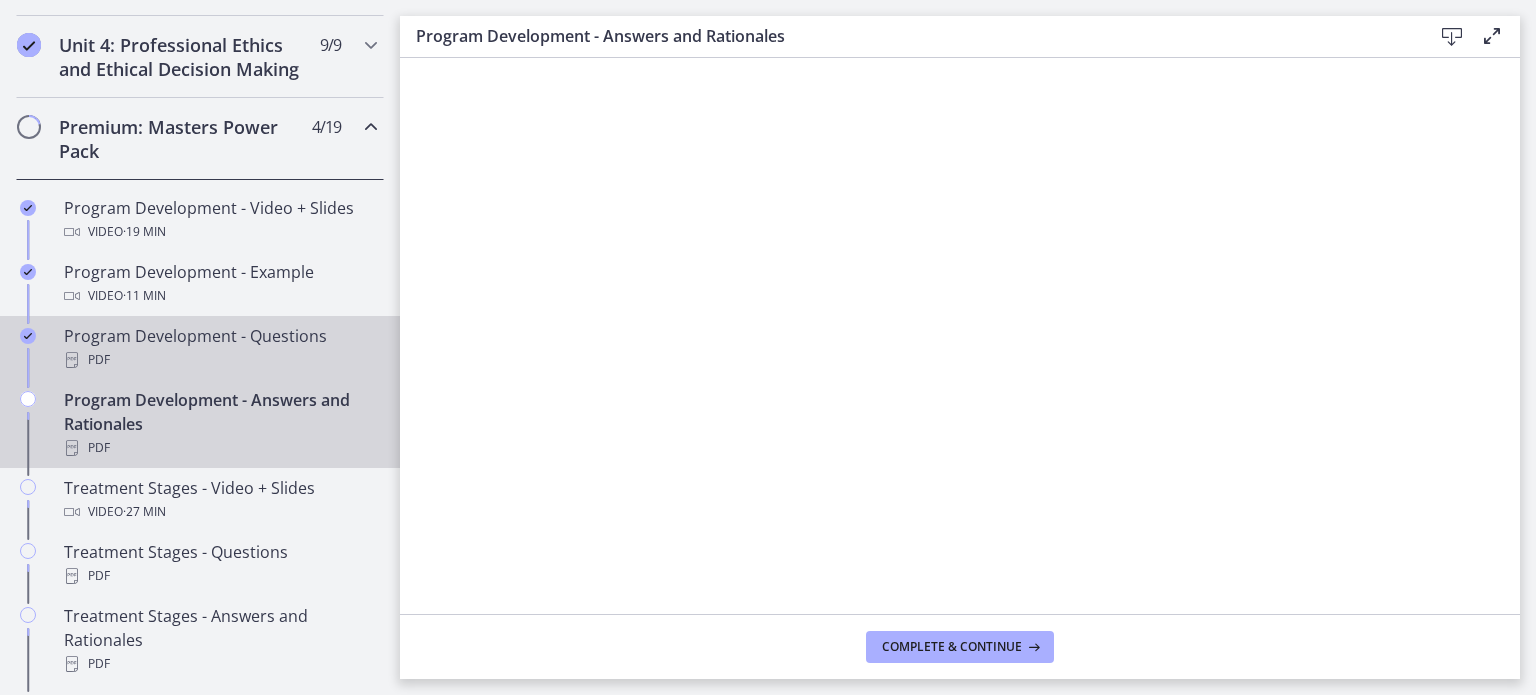 click on "Program Development - Questions
PDF" at bounding box center [220, 348] 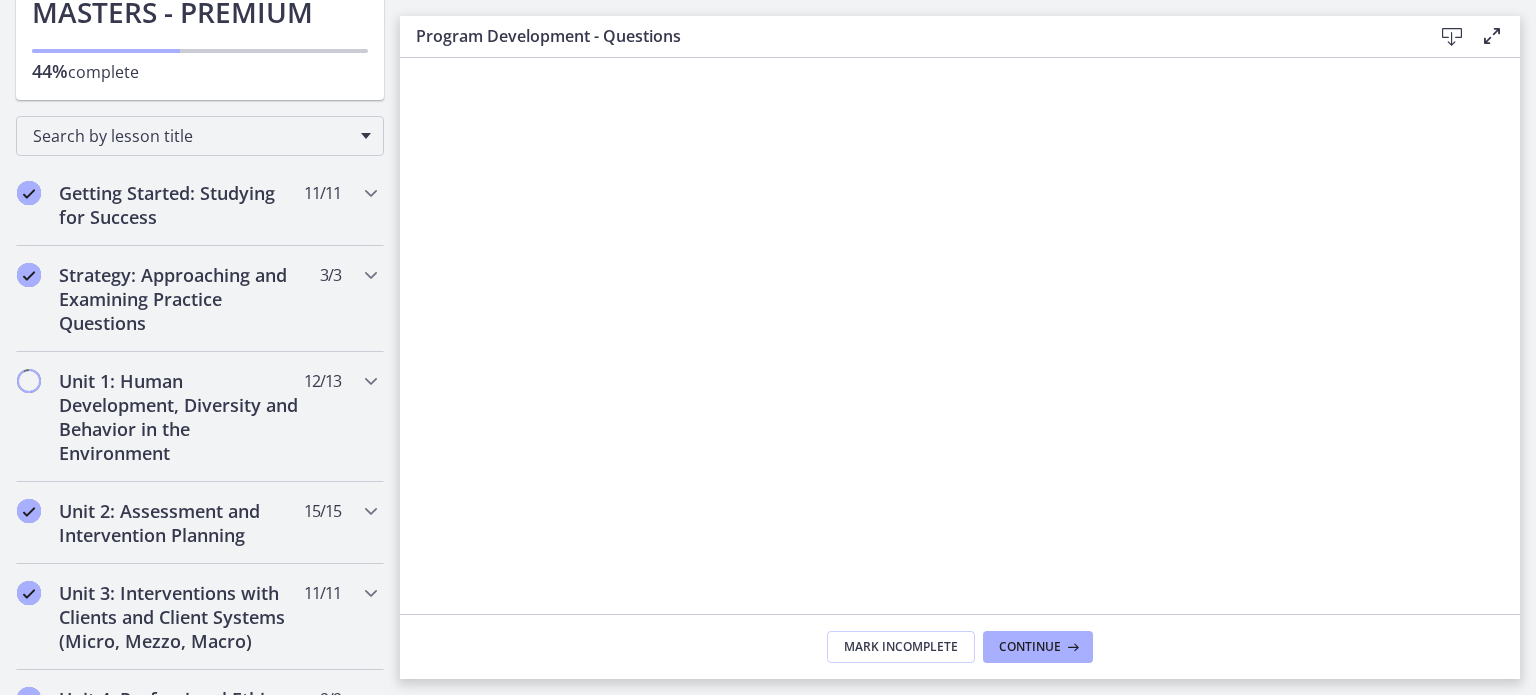 scroll, scrollTop: 0, scrollLeft: 0, axis: both 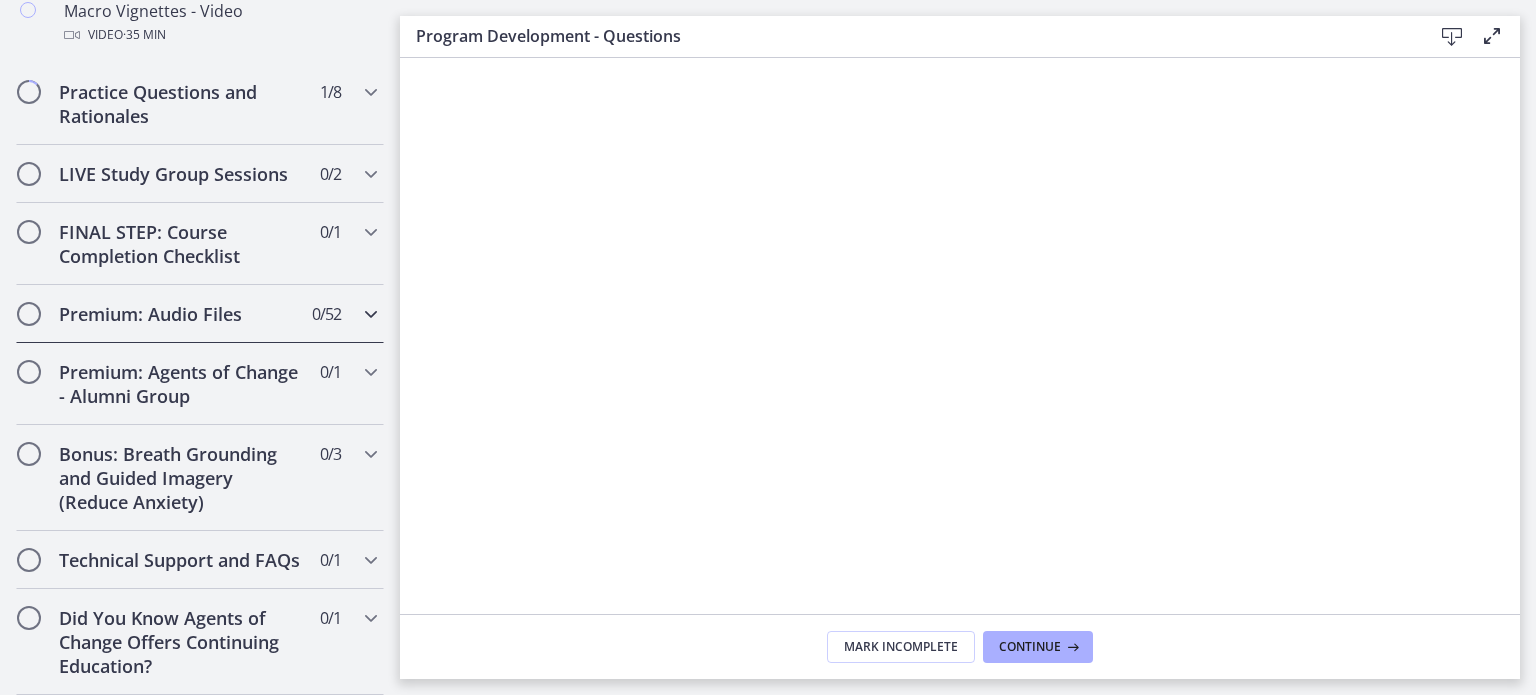 click at bounding box center (371, 314) 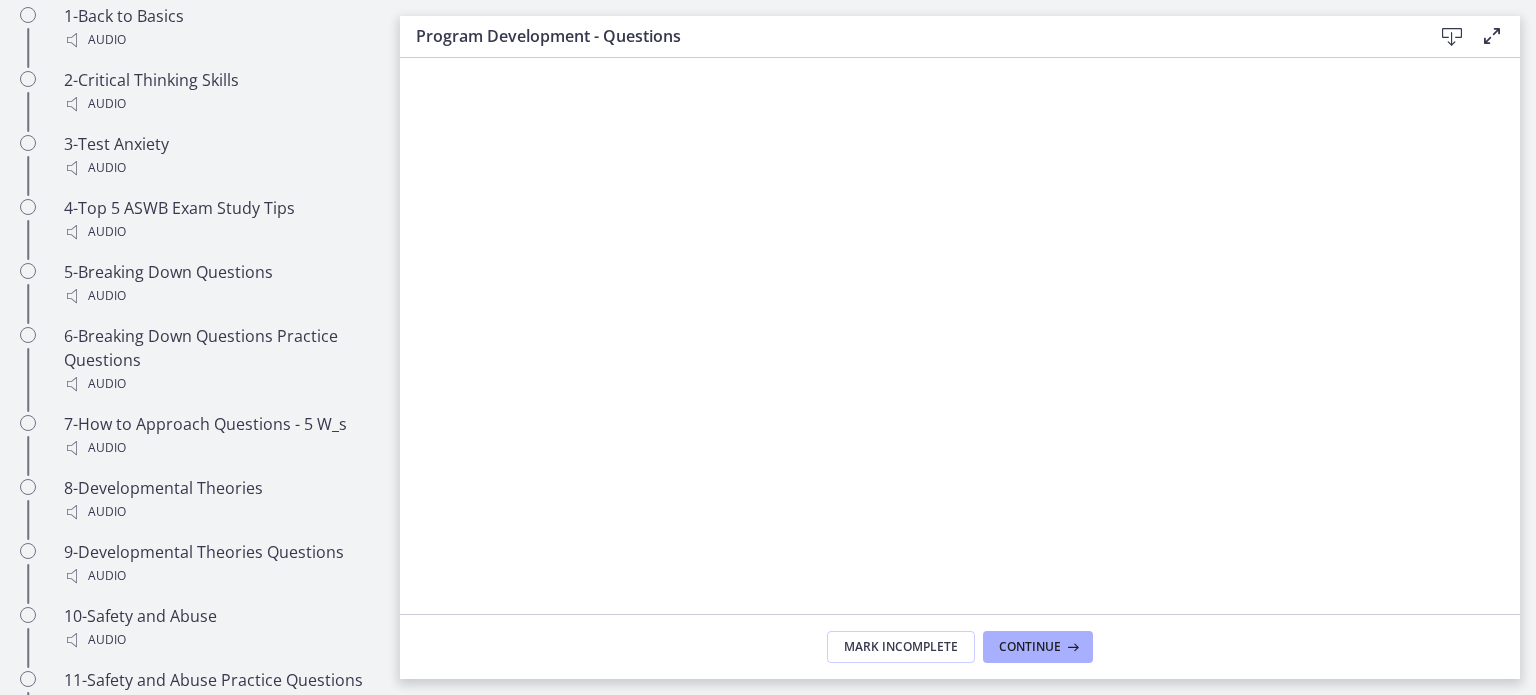 scroll, scrollTop: 1155, scrollLeft: 0, axis: vertical 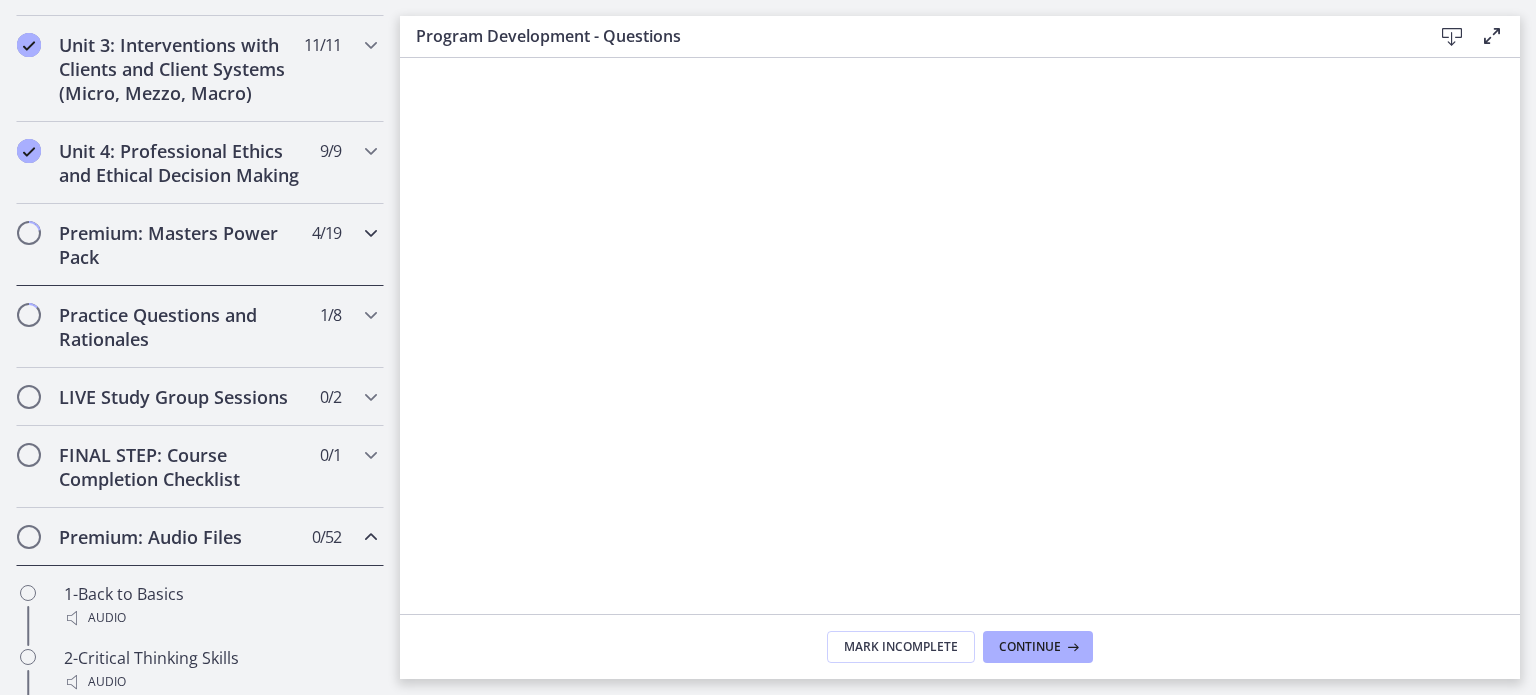click at bounding box center [371, 233] 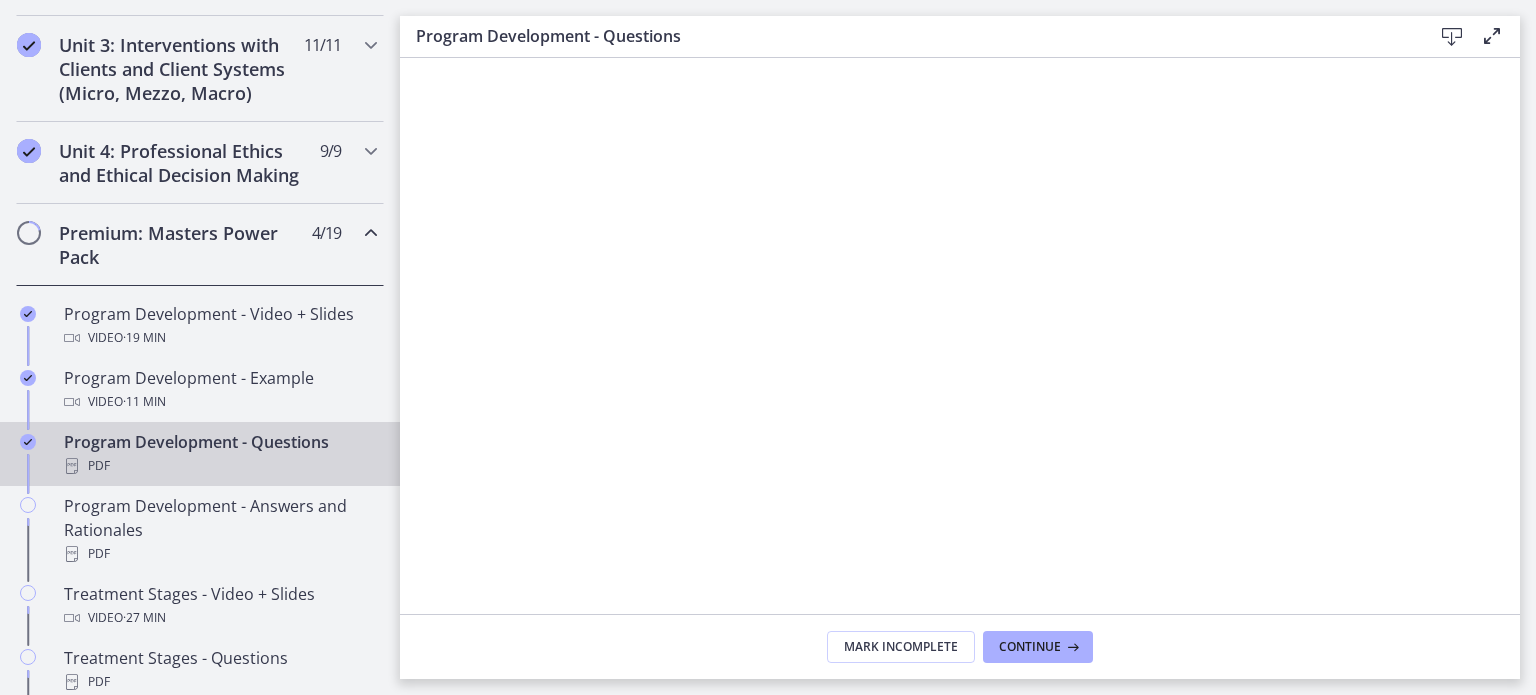 click at bounding box center [371, 233] 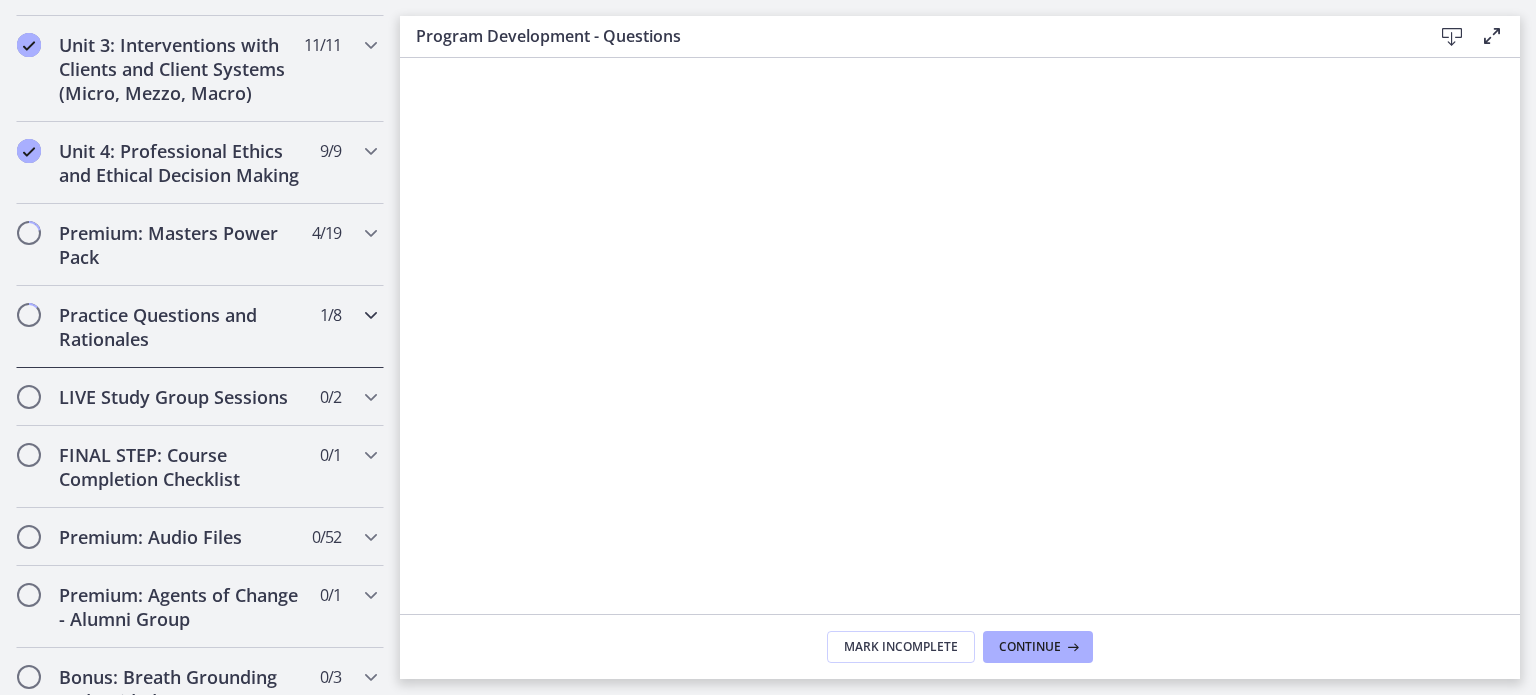 click at bounding box center [371, 315] 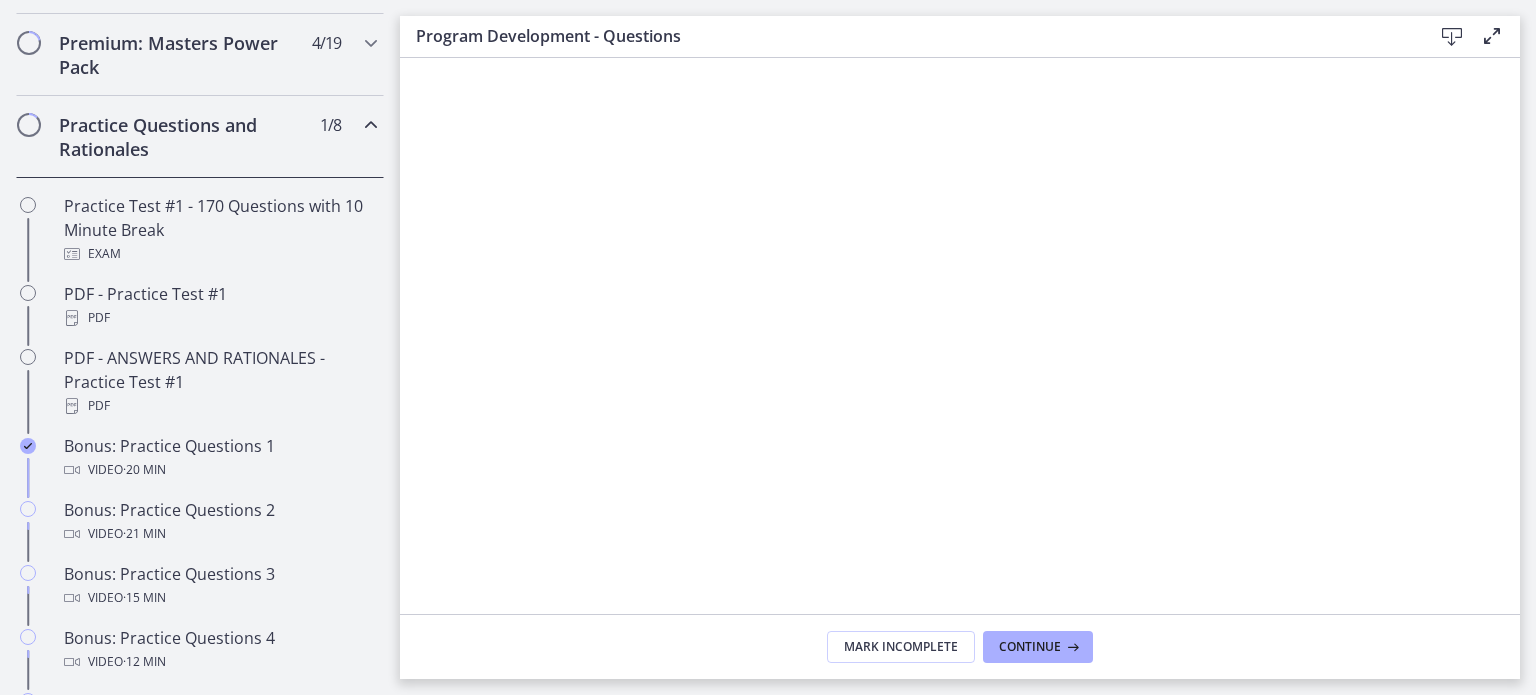 scroll, scrollTop: 937, scrollLeft: 0, axis: vertical 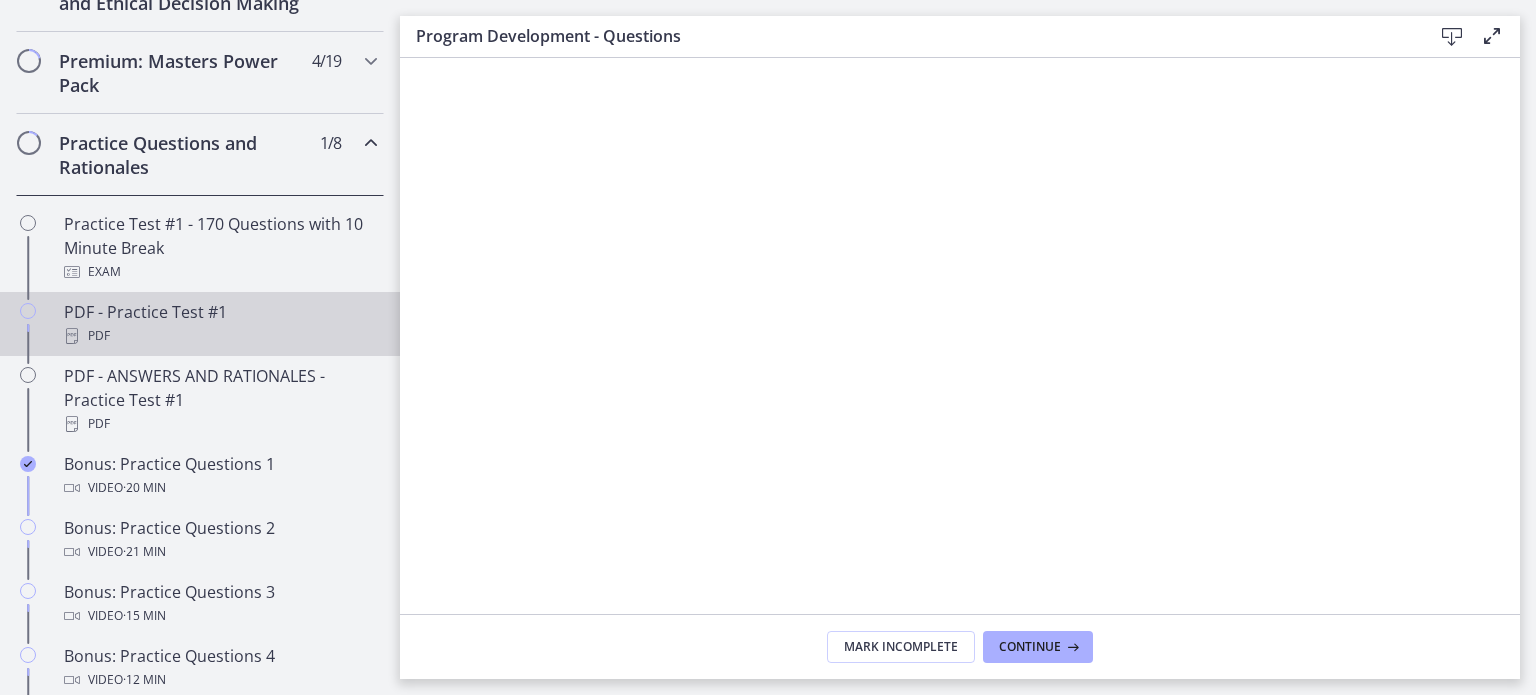 click on "PDF - Practice Test #1
PDF" at bounding box center [200, 324] 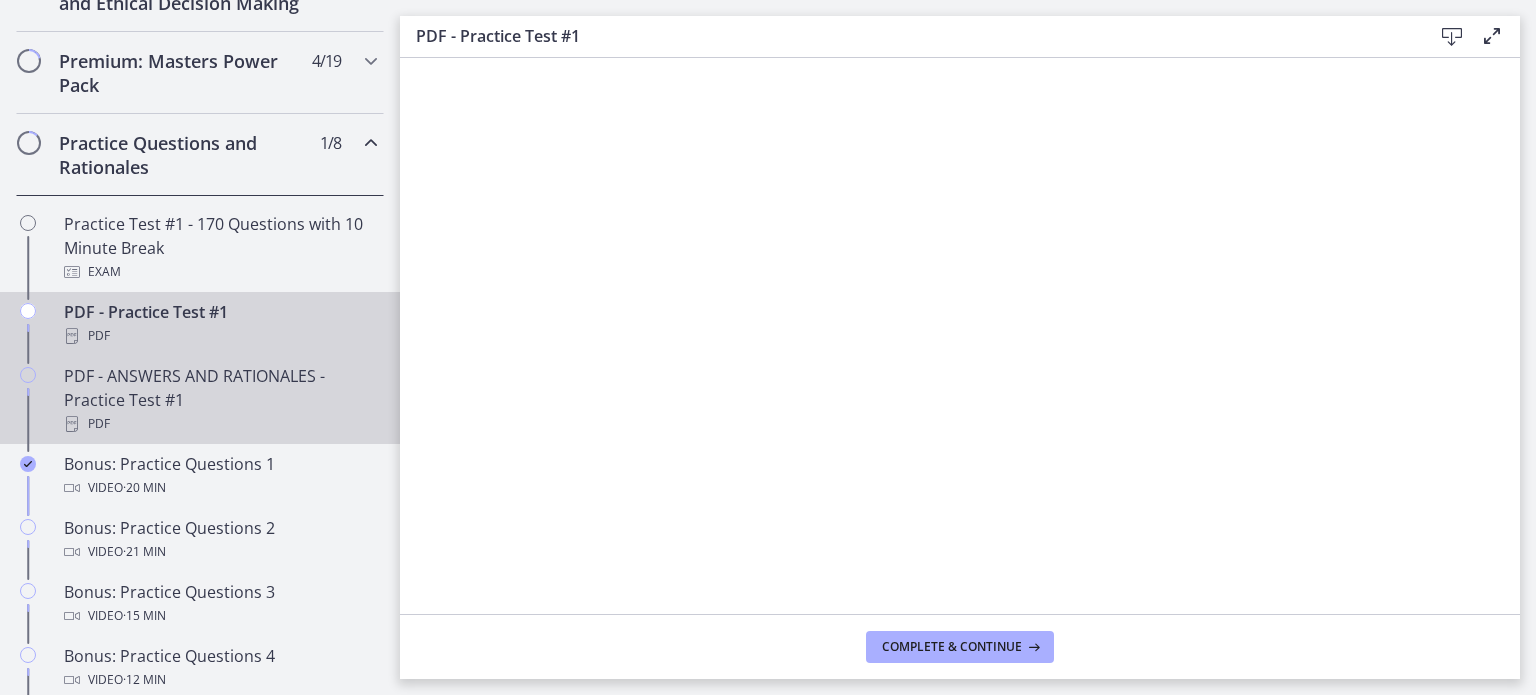 click on "PDF - ANSWERS AND RATIONALES - Practice Test #1
PDF" at bounding box center [220, 400] 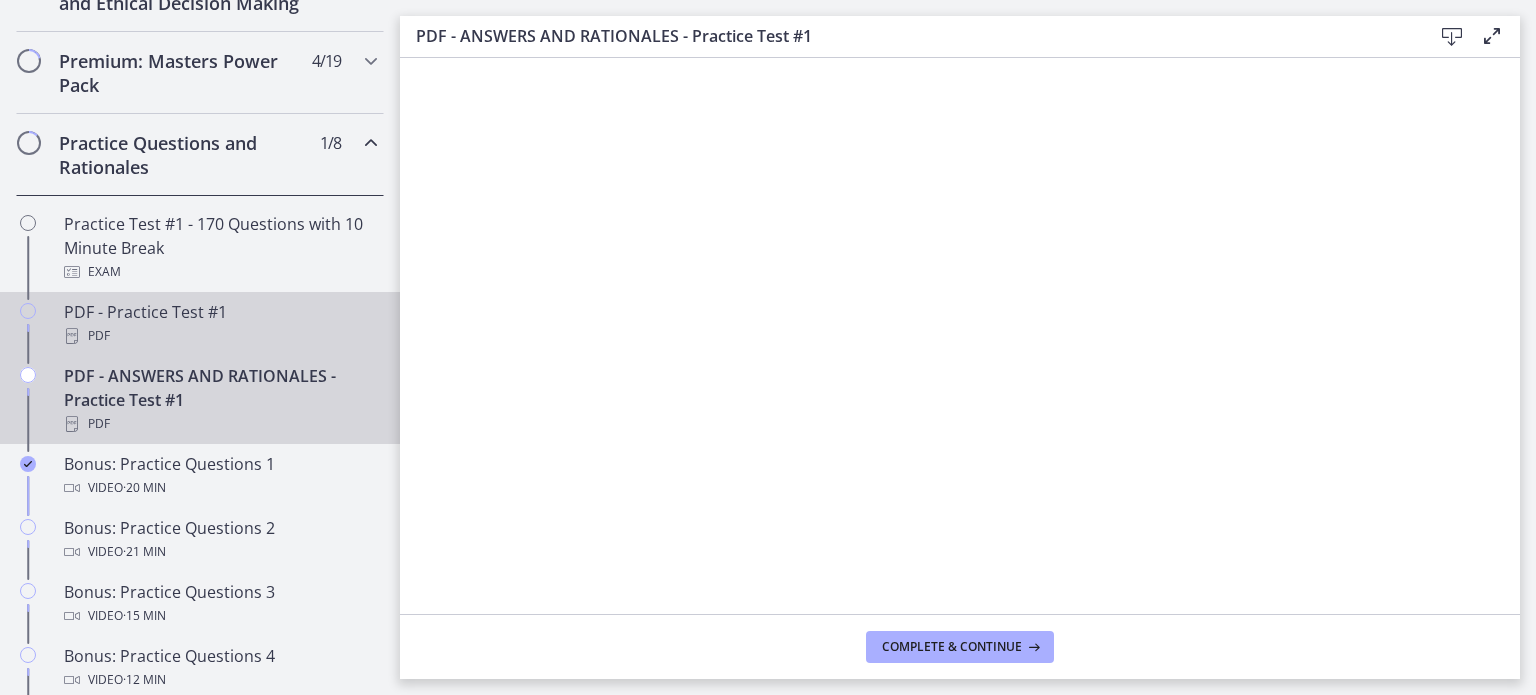click on "PDF" at bounding box center (220, 336) 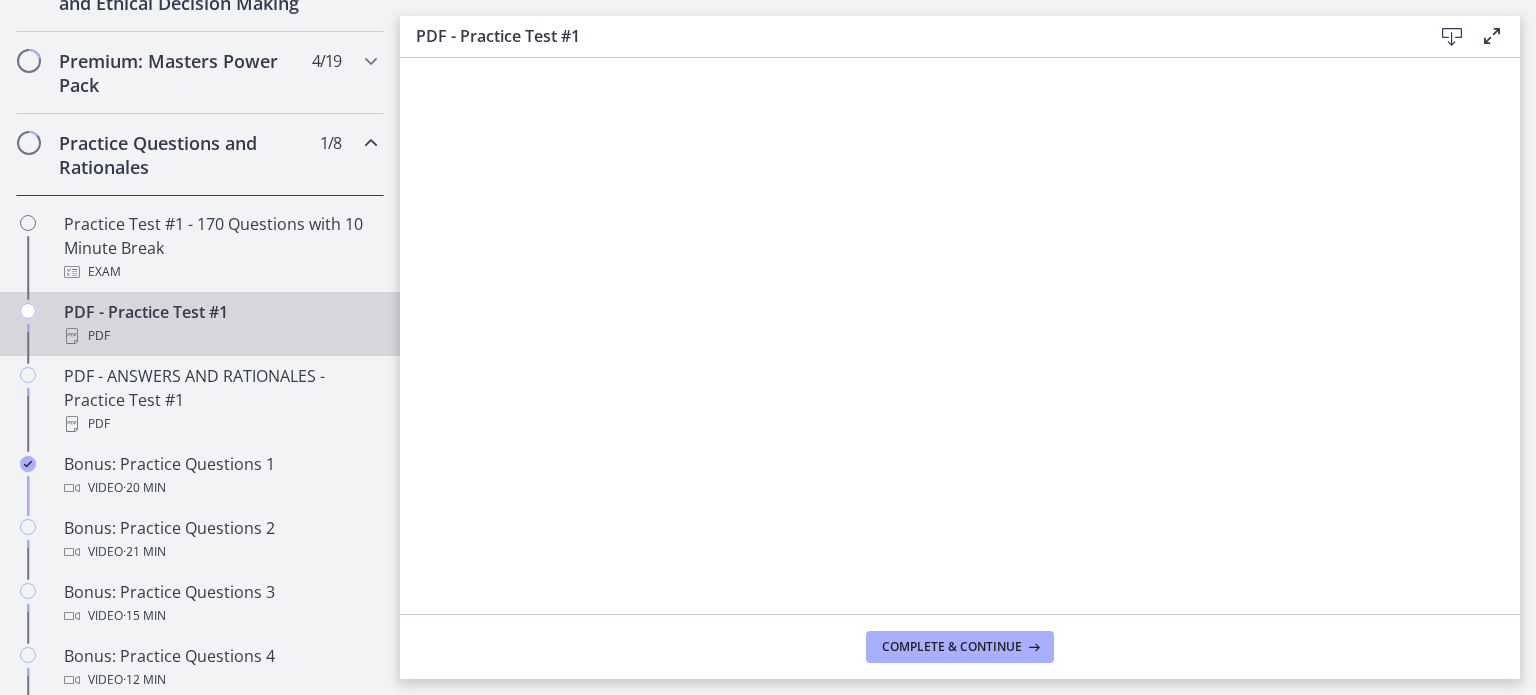 click on "PDF - Practice Test #1
Download
Enable fullscreen
Complete & continue" at bounding box center (968, 347) 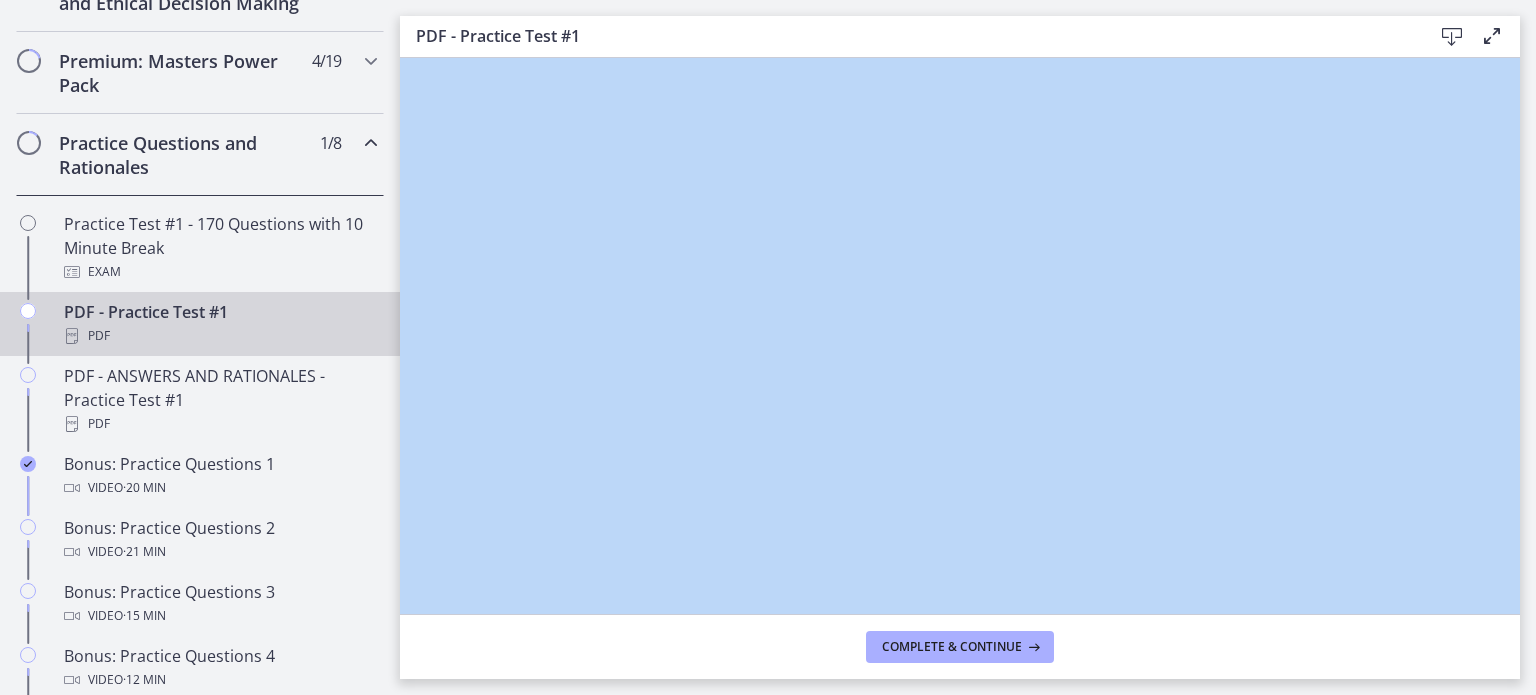 click on "PDF - Practice Test #1
Download
Enable fullscreen
Complete & continue" at bounding box center [968, 347] 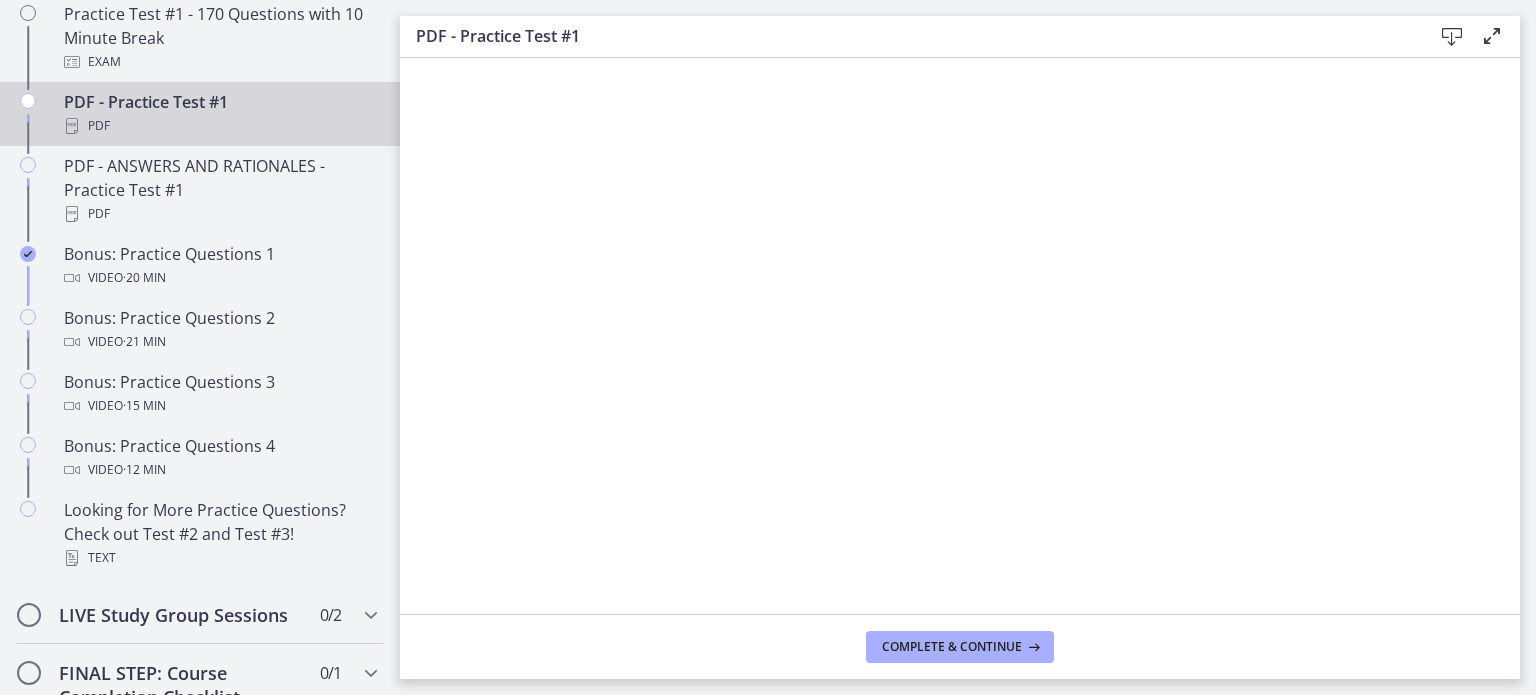 scroll, scrollTop: 1194, scrollLeft: 0, axis: vertical 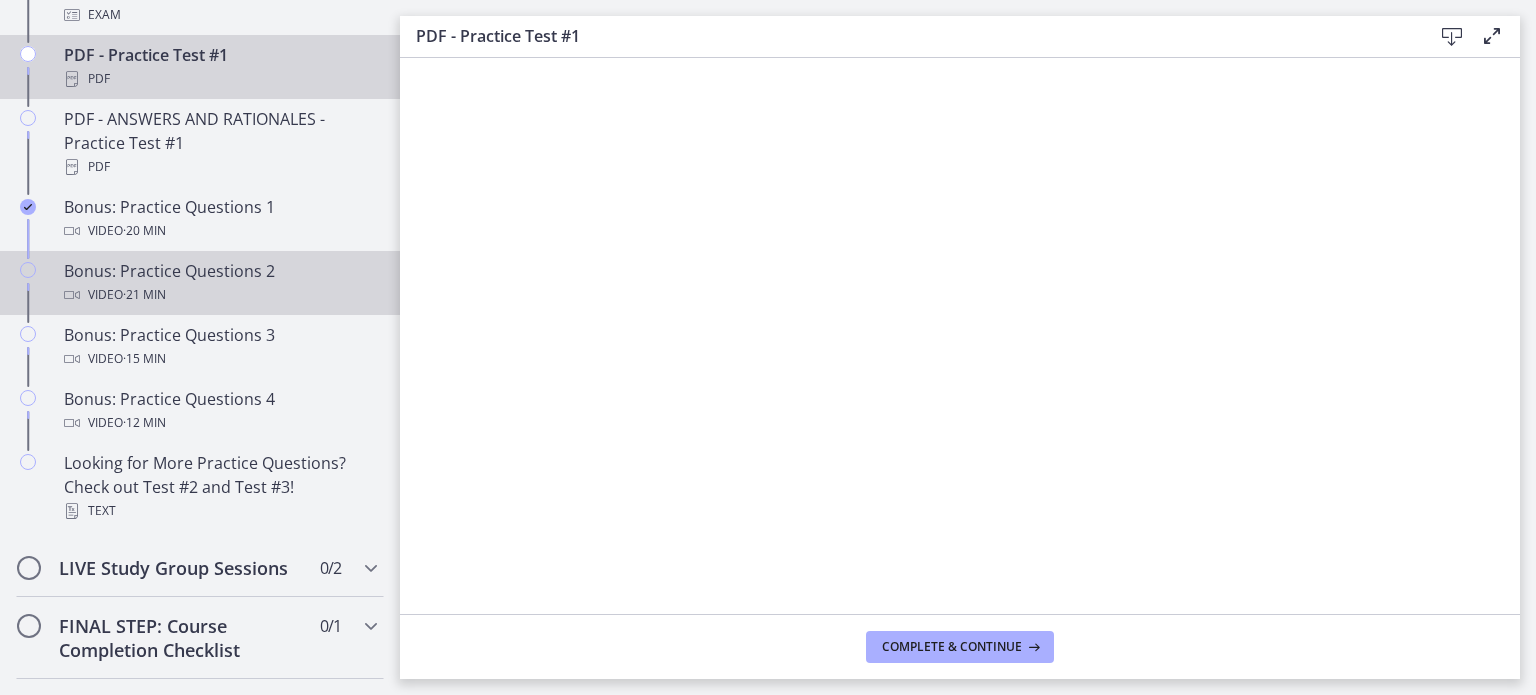click on "Video
·  21 min" at bounding box center (220, 295) 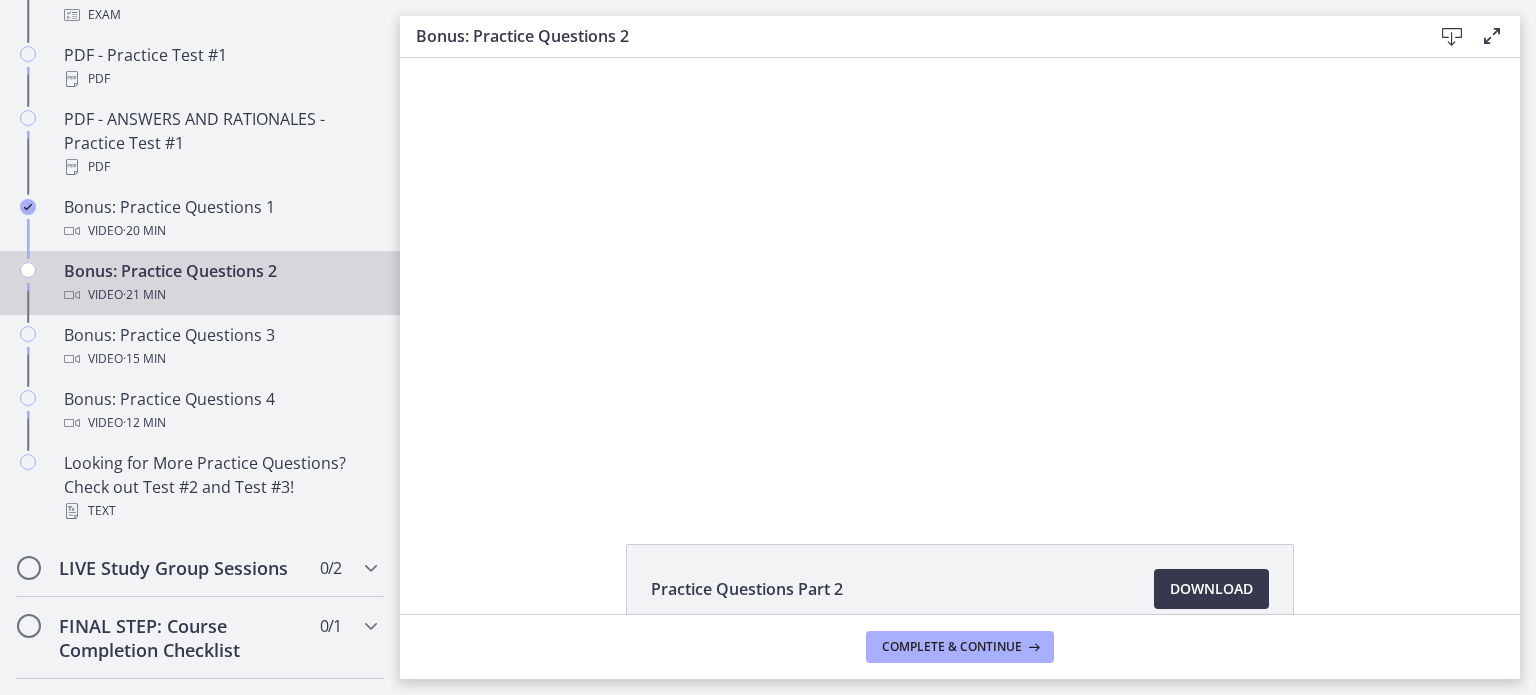 scroll, scrollTop: 0, scrollLeft: 0, axis: both 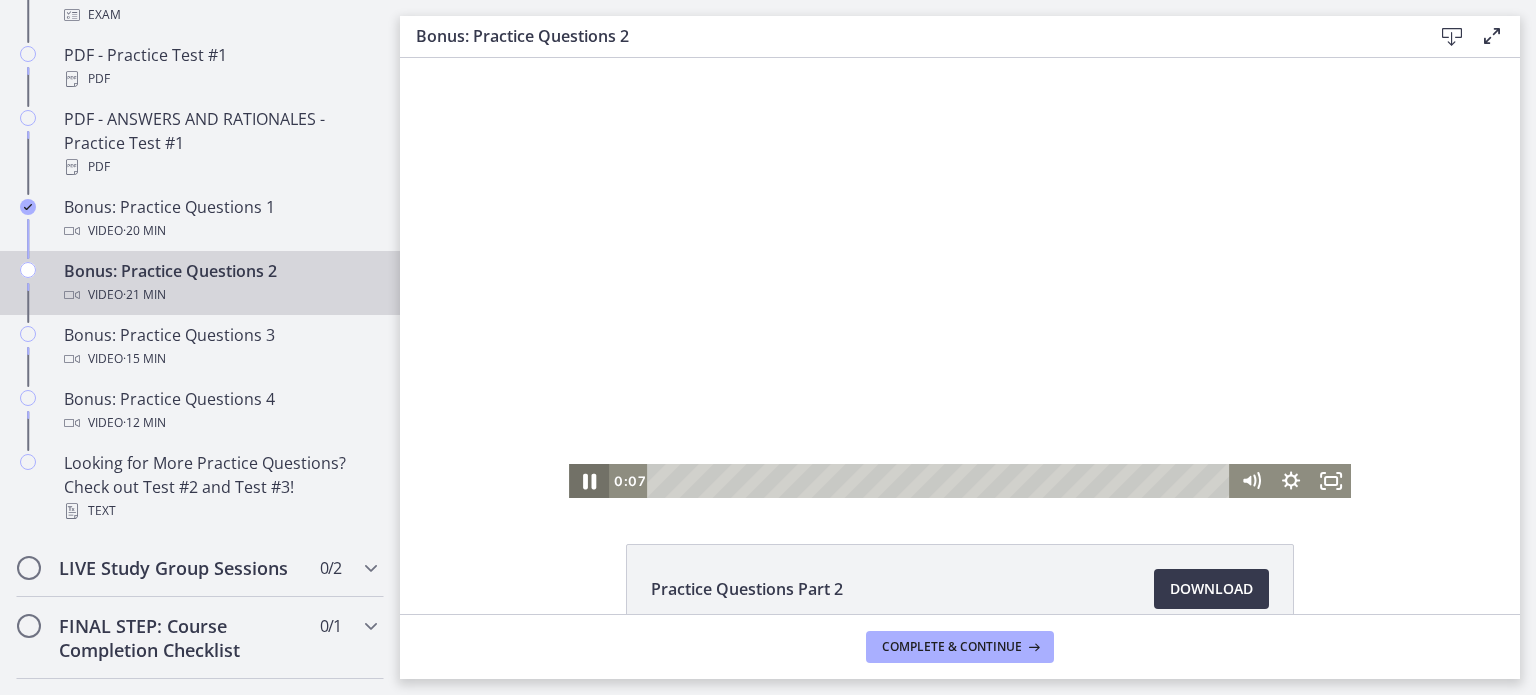 click 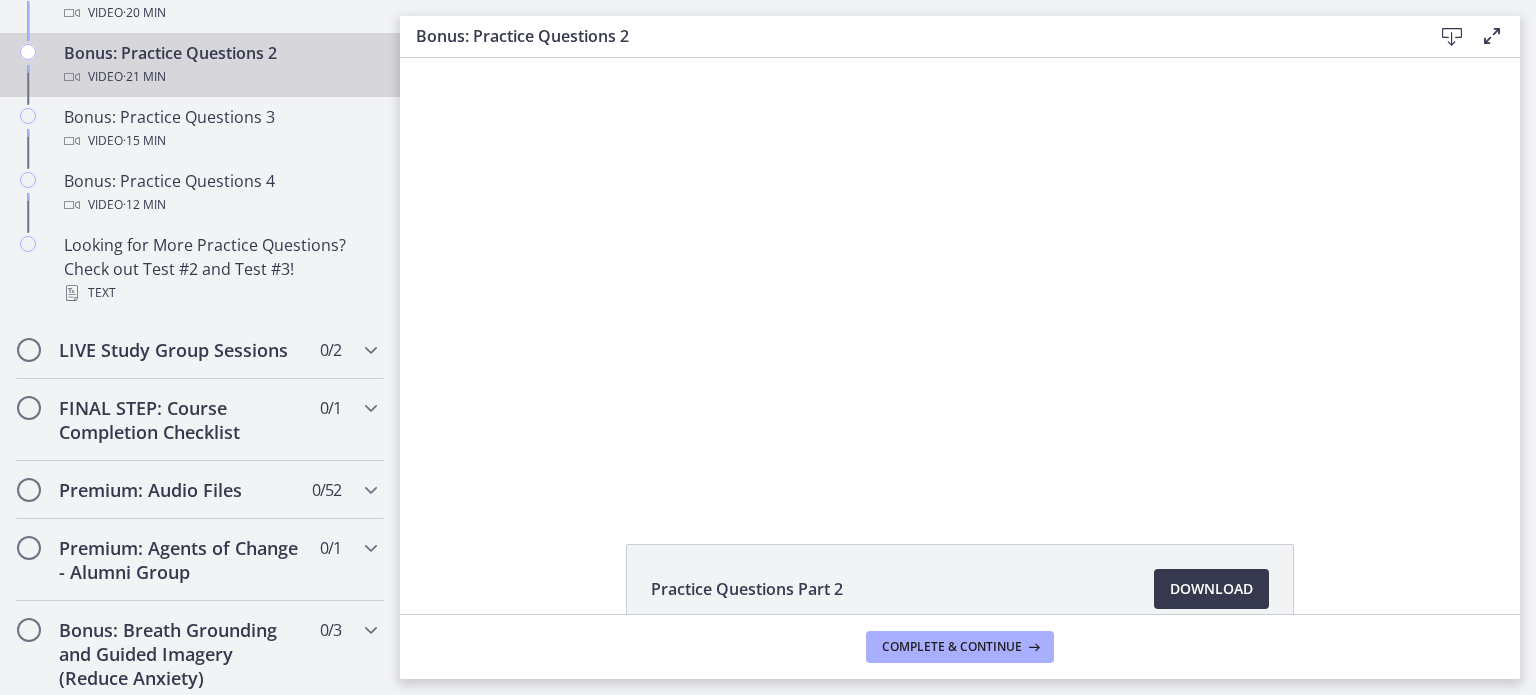 scroll, scrollTop: 448, scrollLeft: 0, axis: vertical 